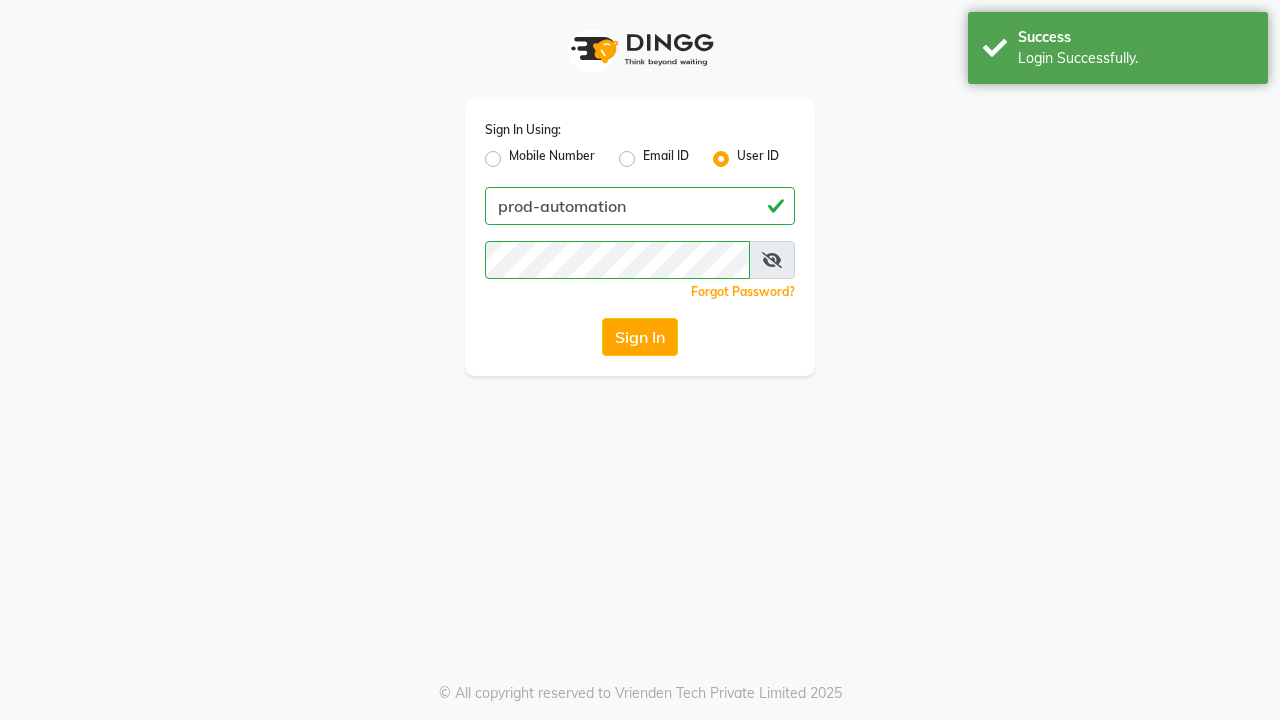 scroll, scrollTop: 0, scrollLeft: 0, axis: both 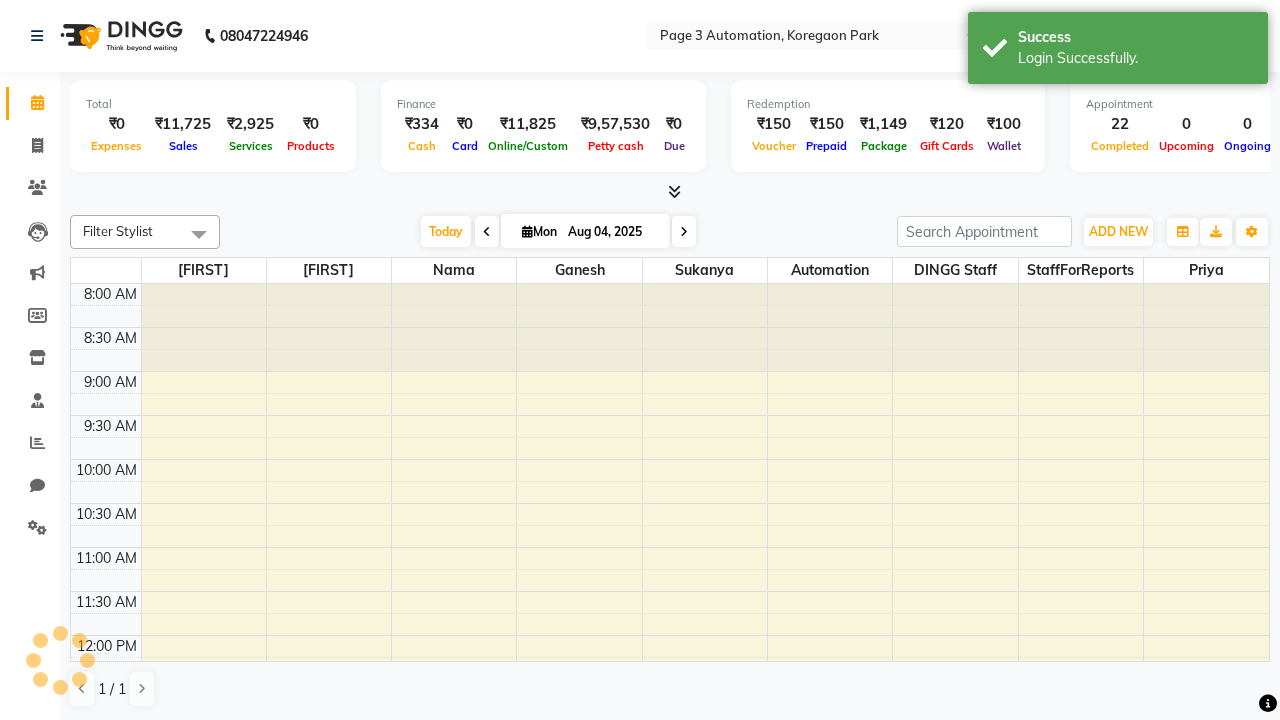 select on "en" 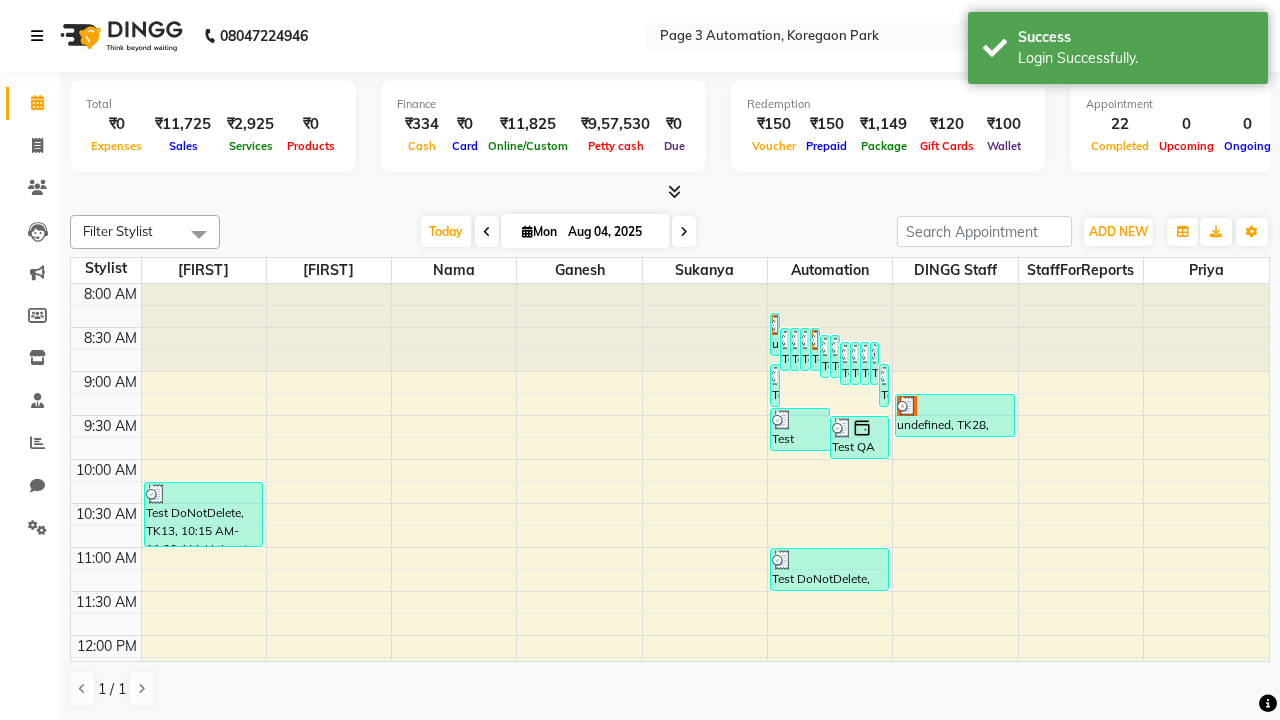 click at bounding box center (37, 36) 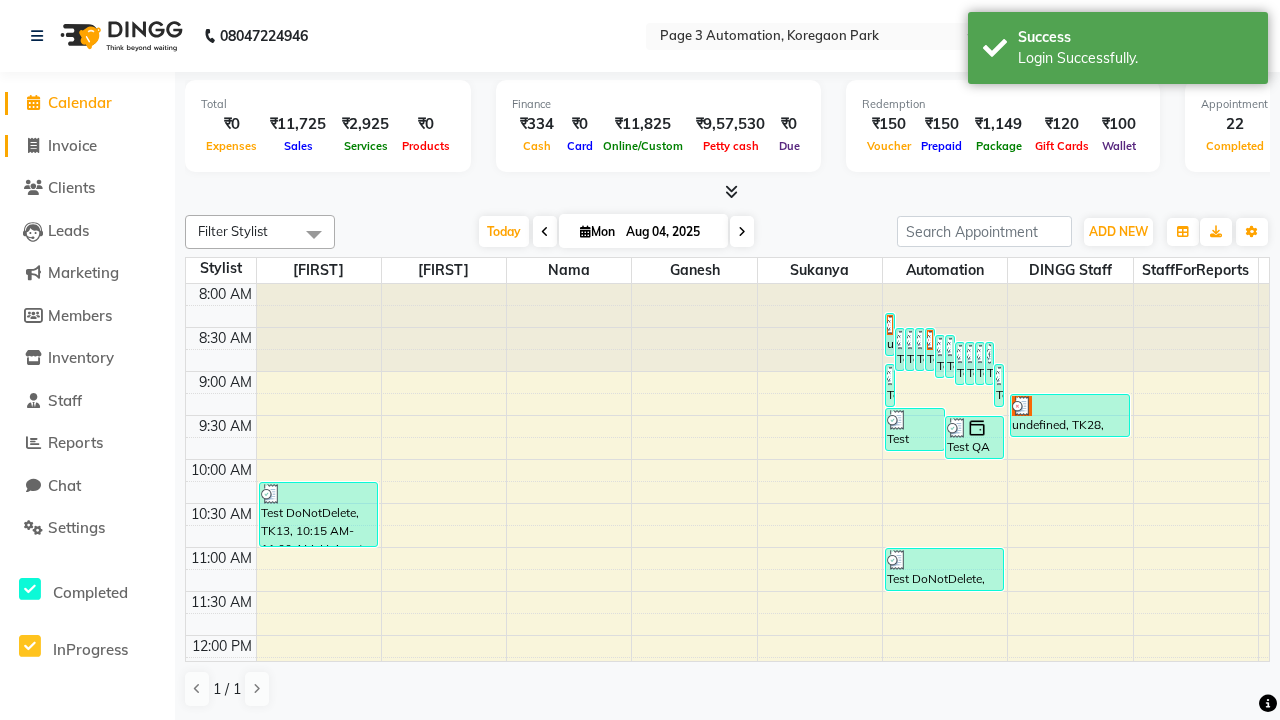 click on "Invoice" 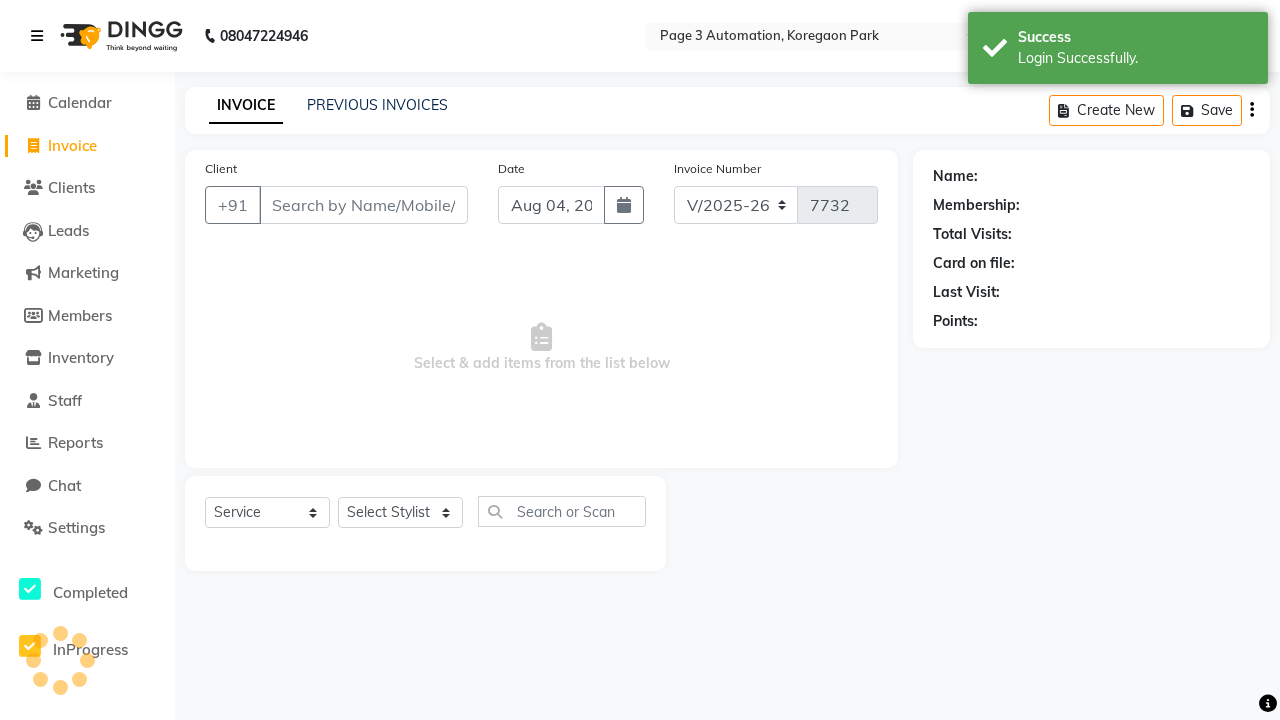 click at bounding box center (37, 36) 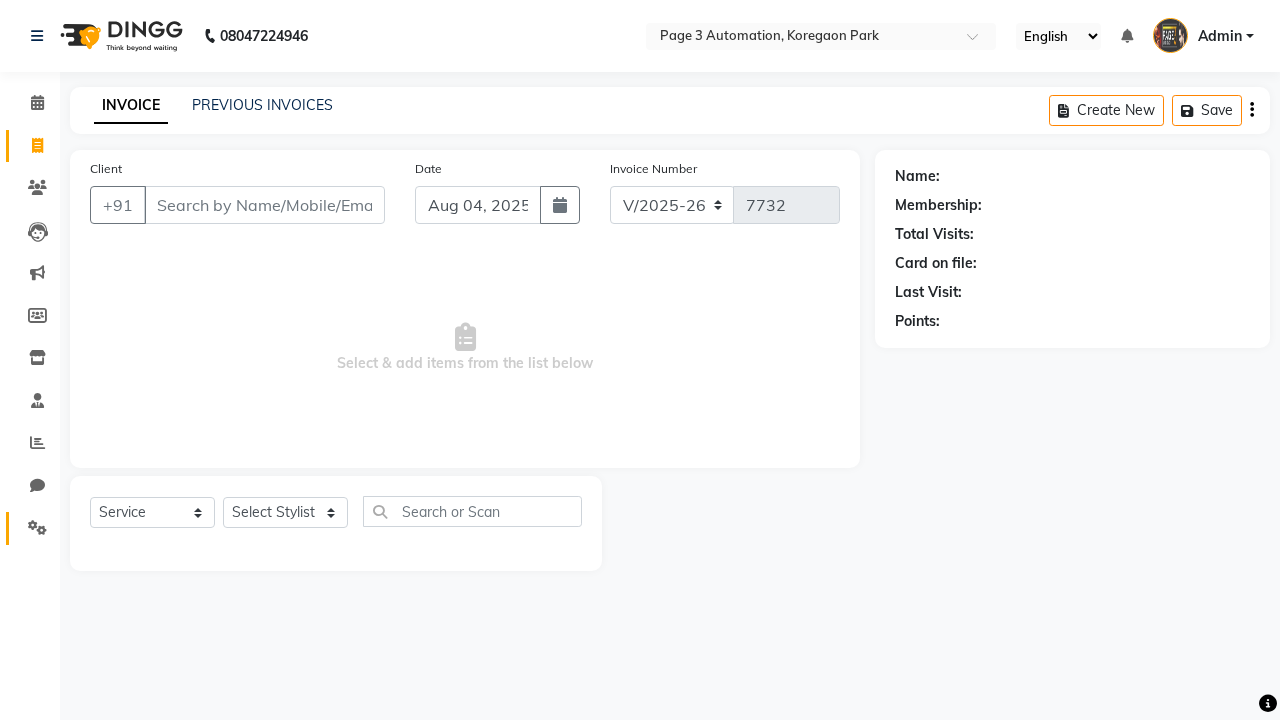 click 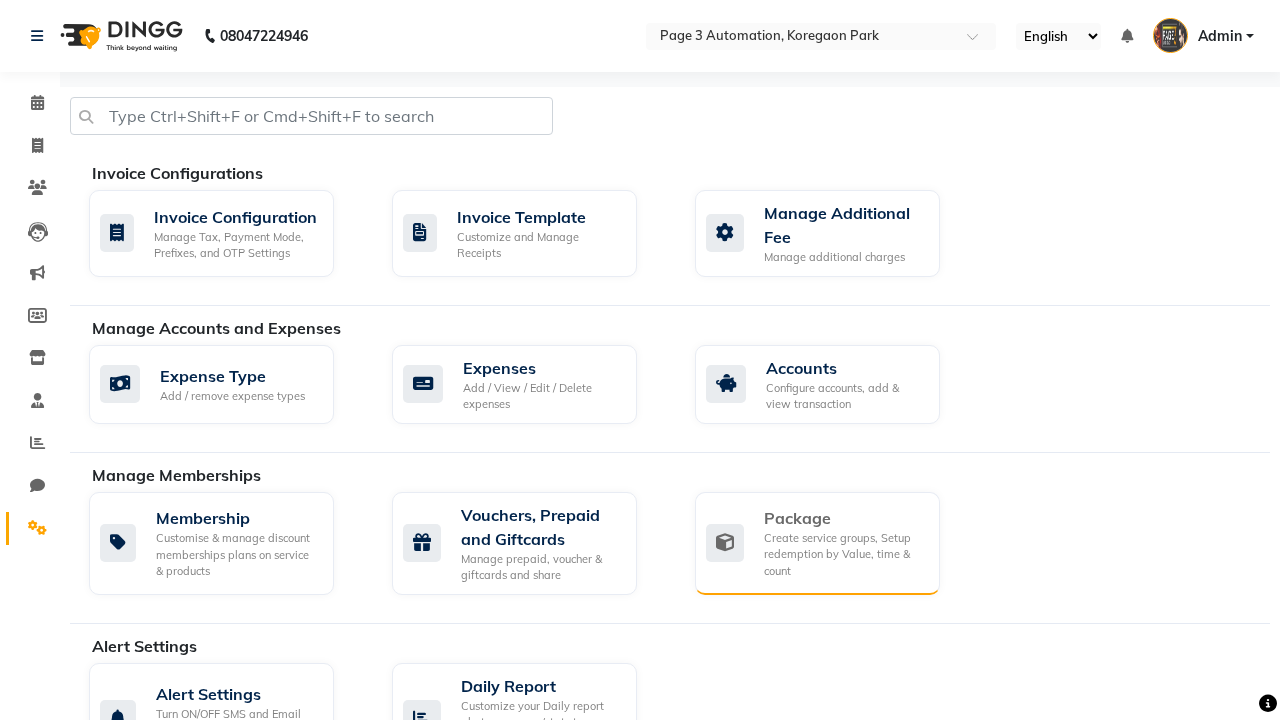 click on "Package" 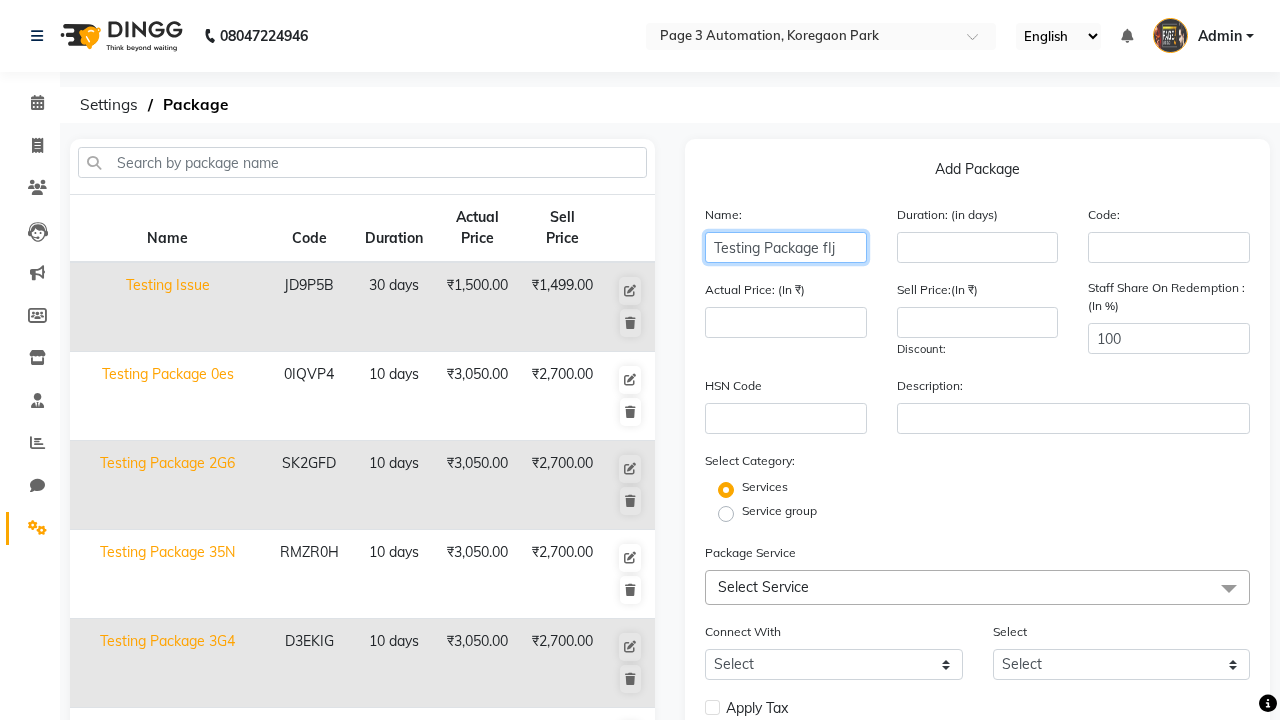 type on "Testing Package fIj" 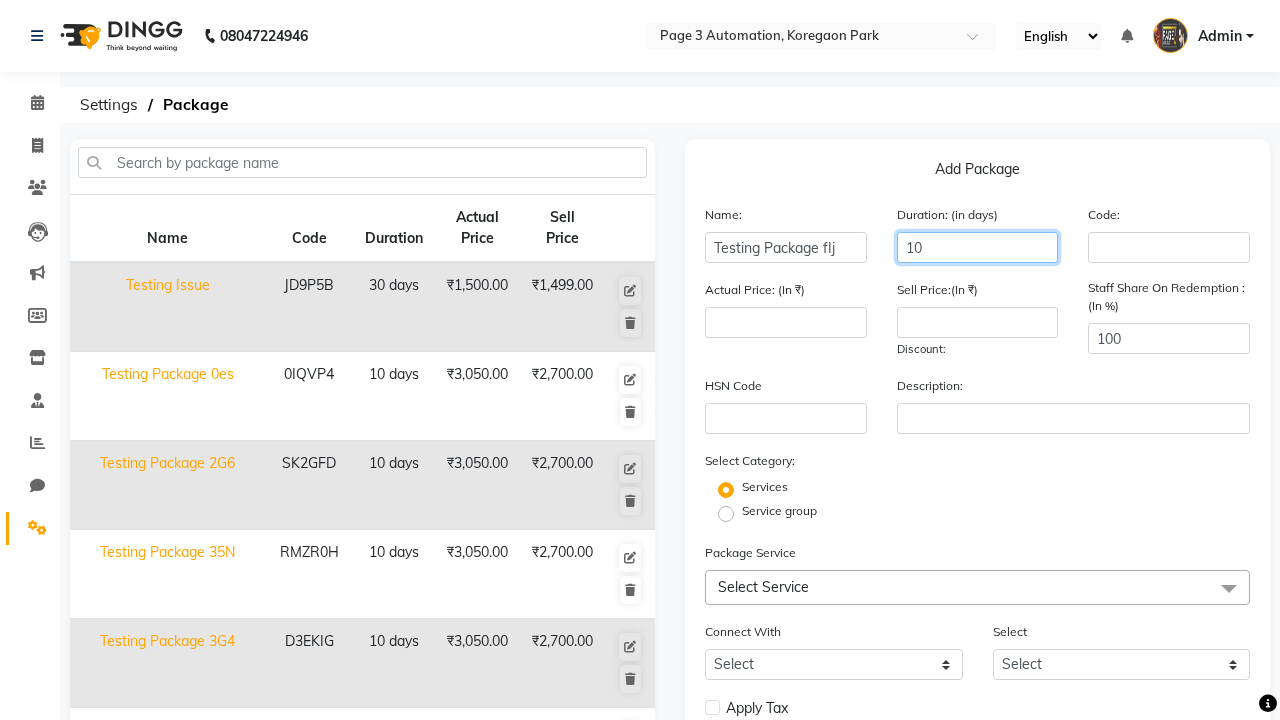 type on "10" 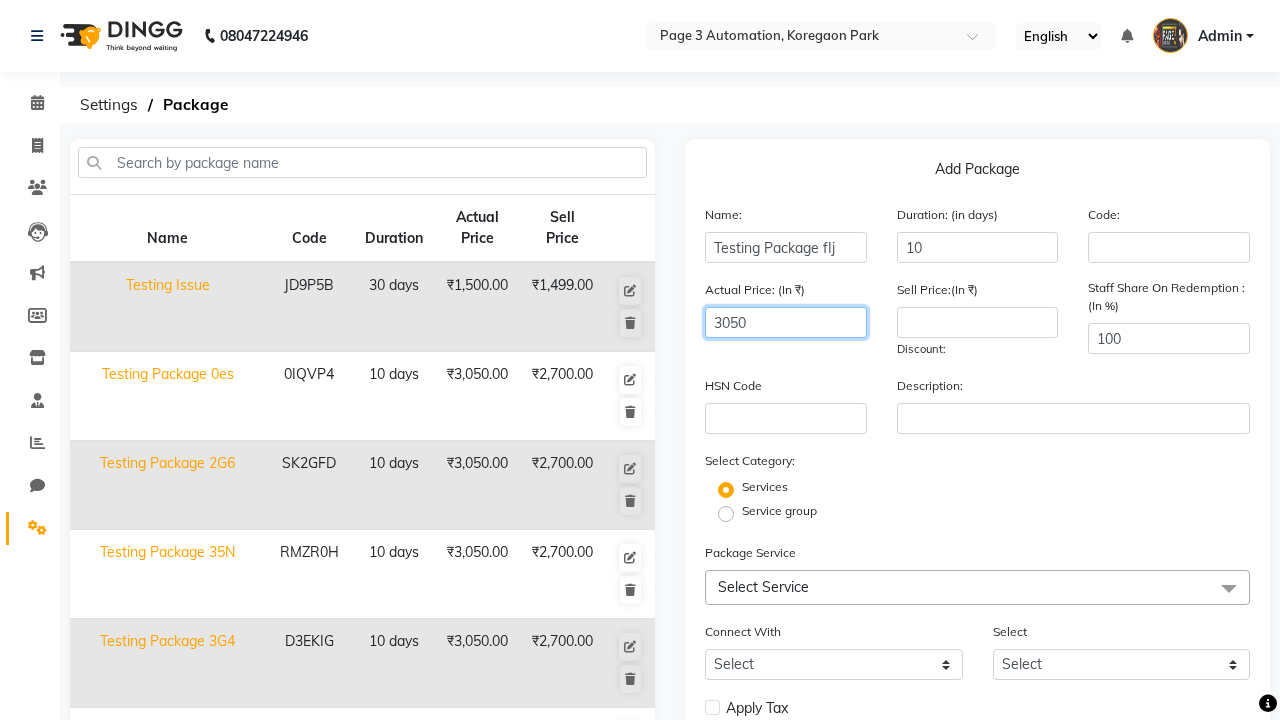 type on "3050" 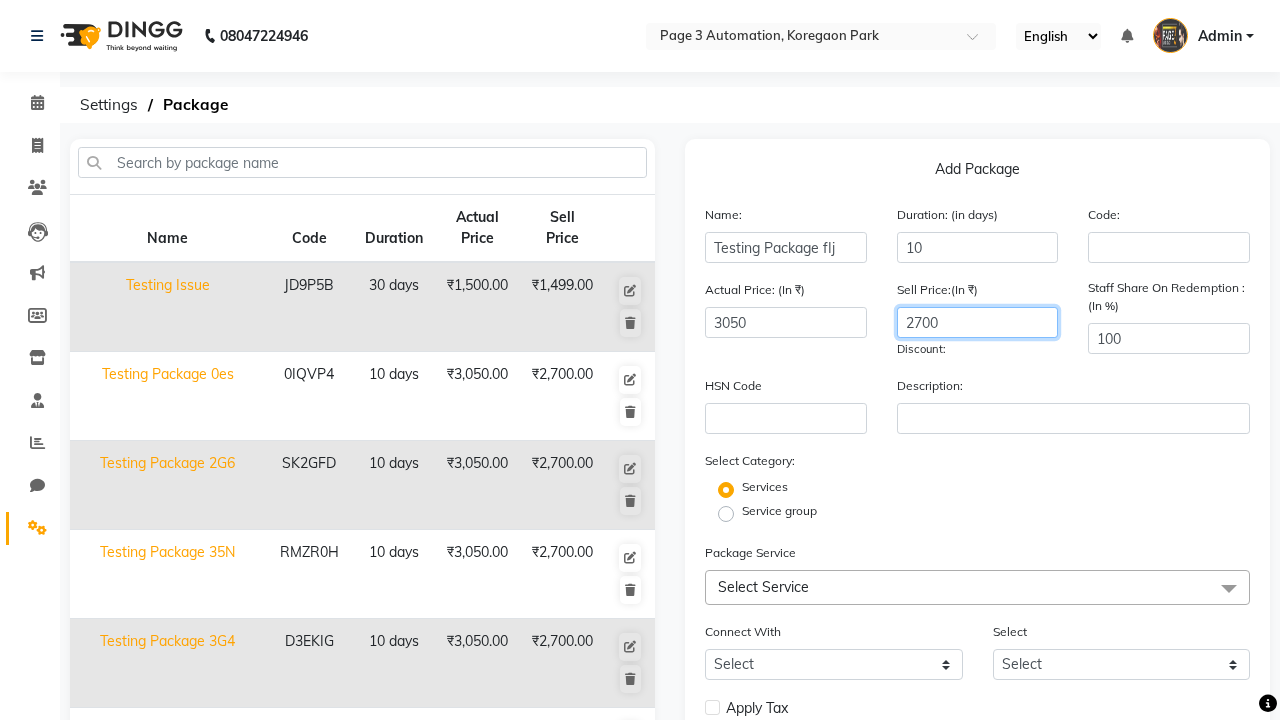 type on "2700" 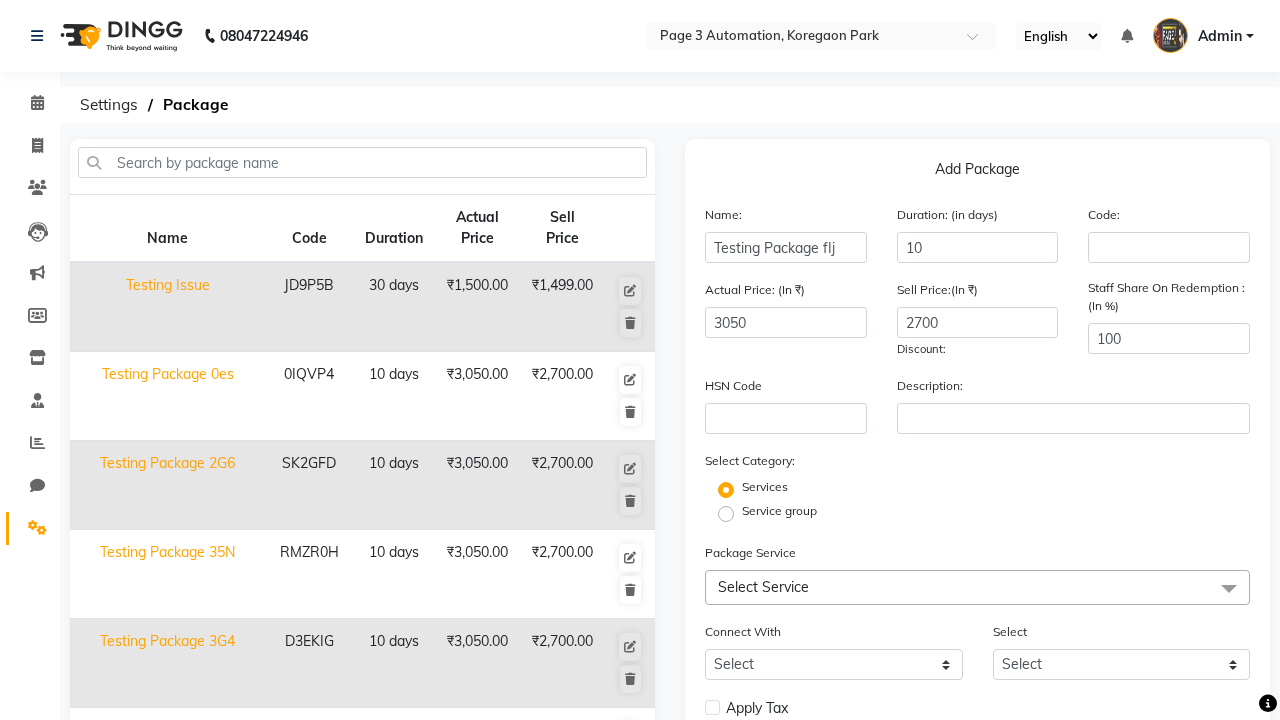 click on "Service group" 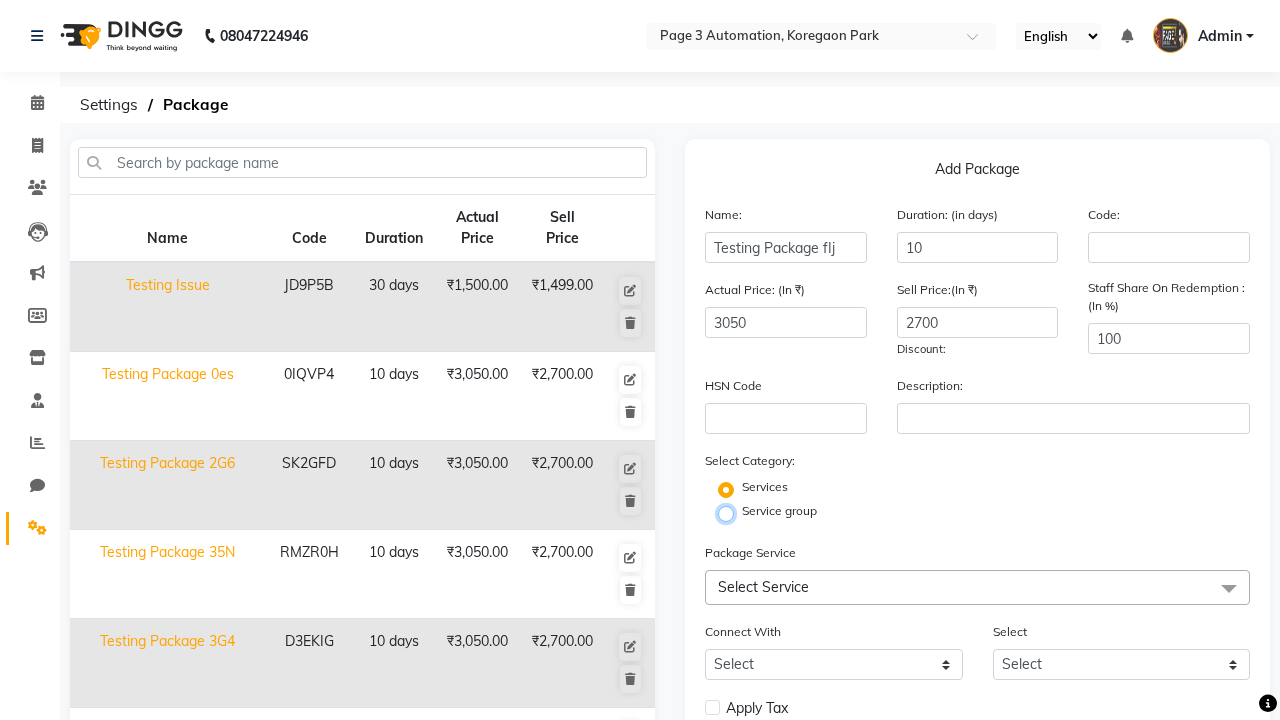 click on "Service group" at bounding box center [732, 512] 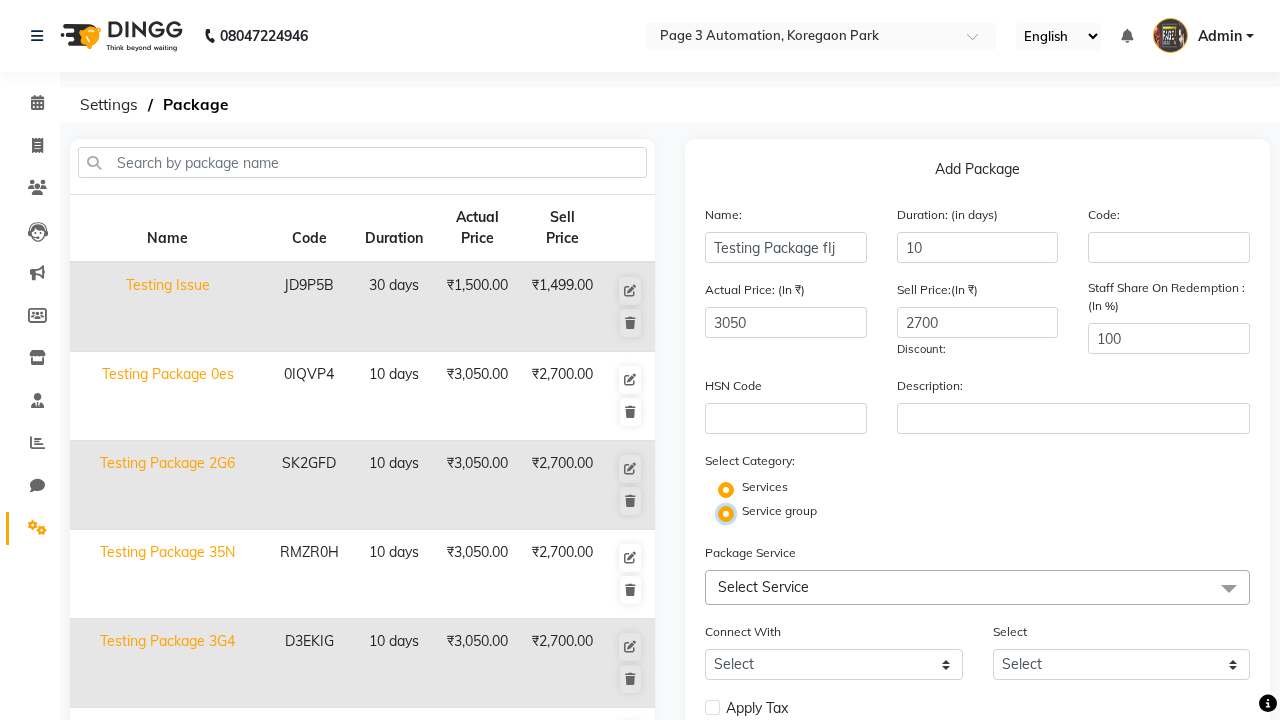 radio on "false" 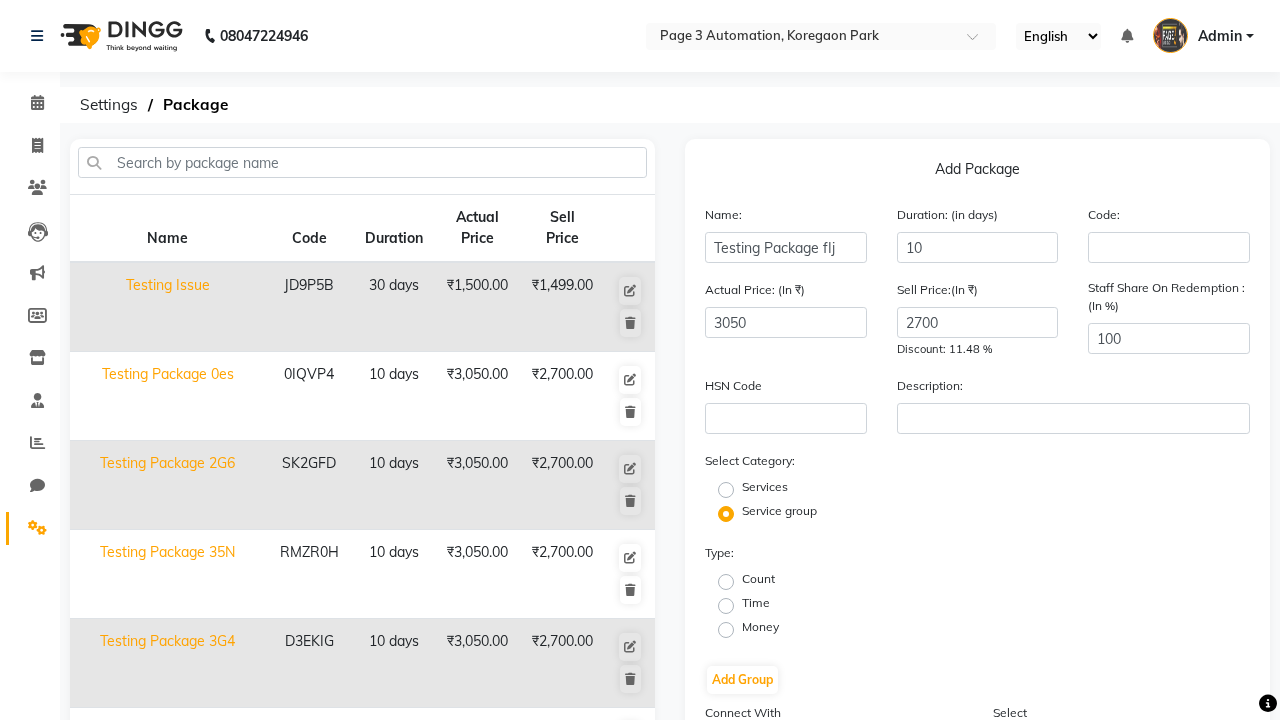 click on "Time" 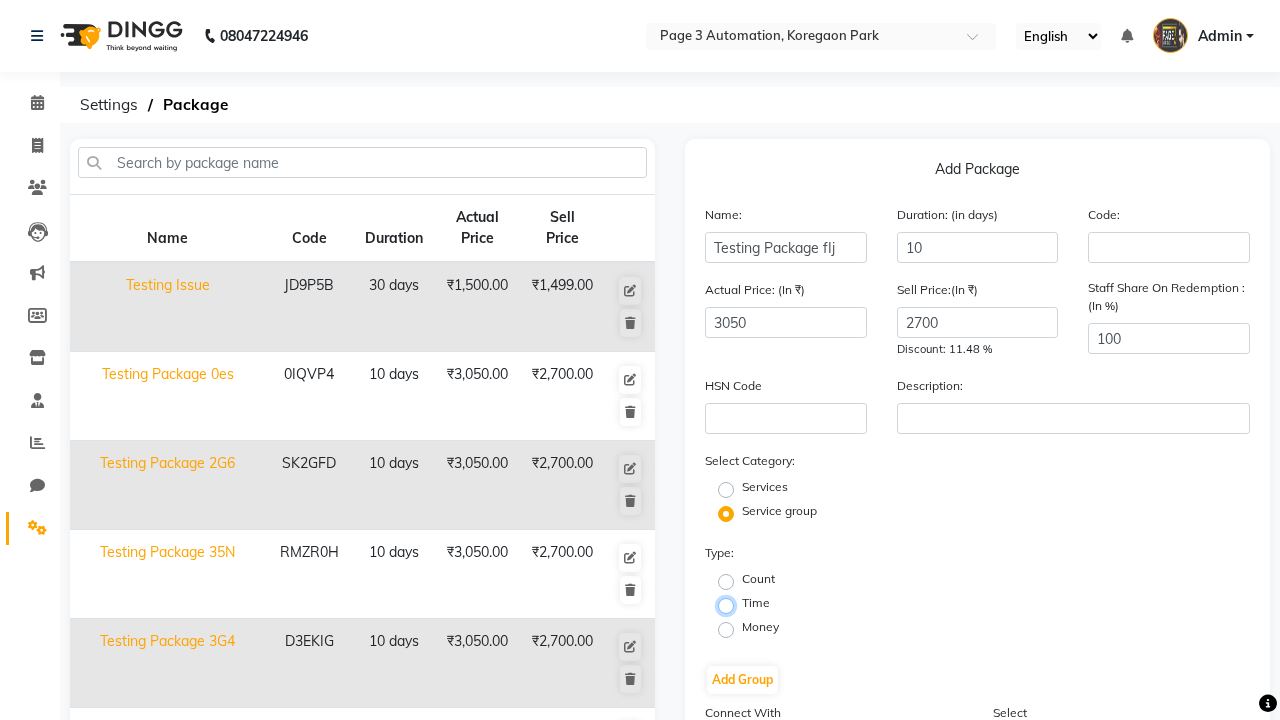 click on "Time" at bounding box center (732, 604) 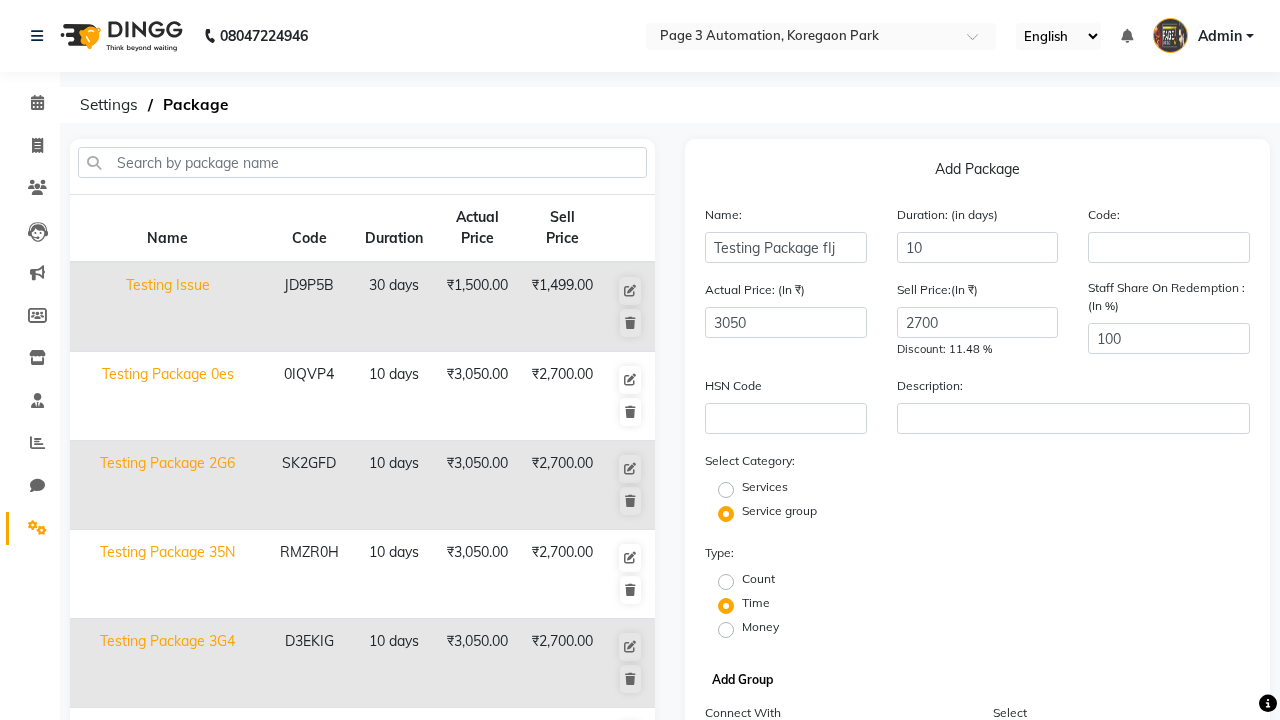 click on "Add Group" 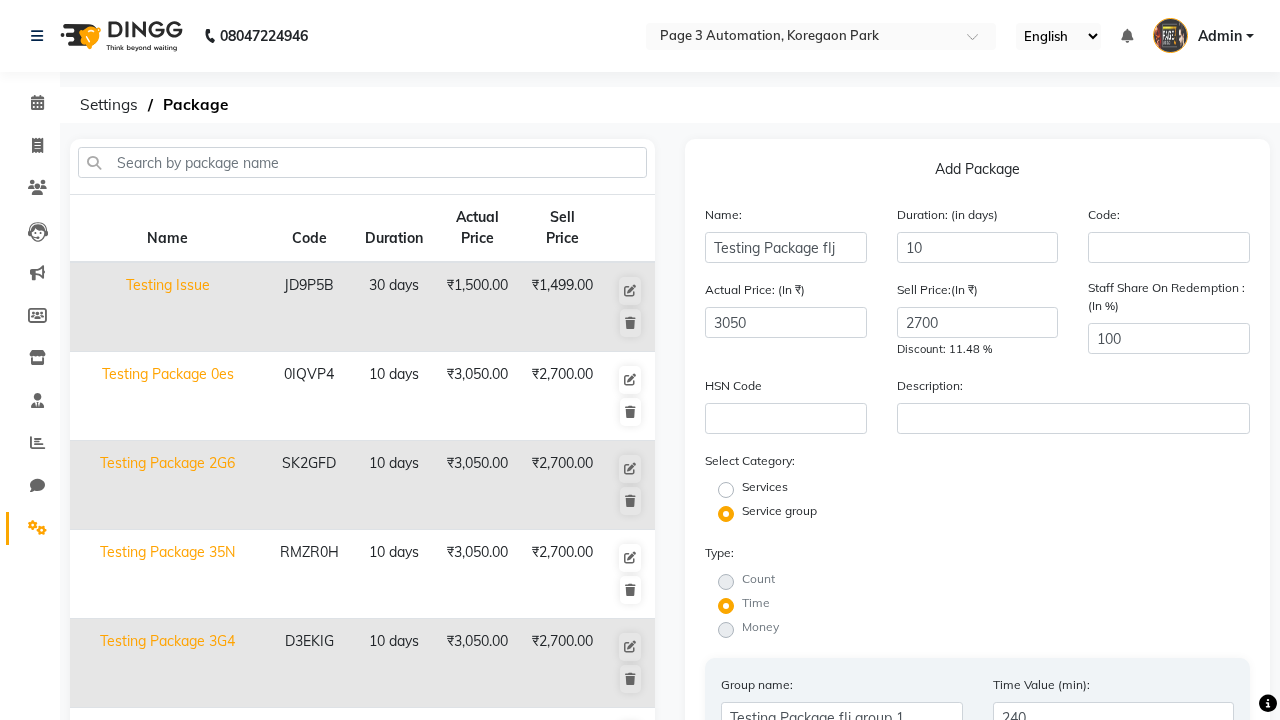 type on "240" 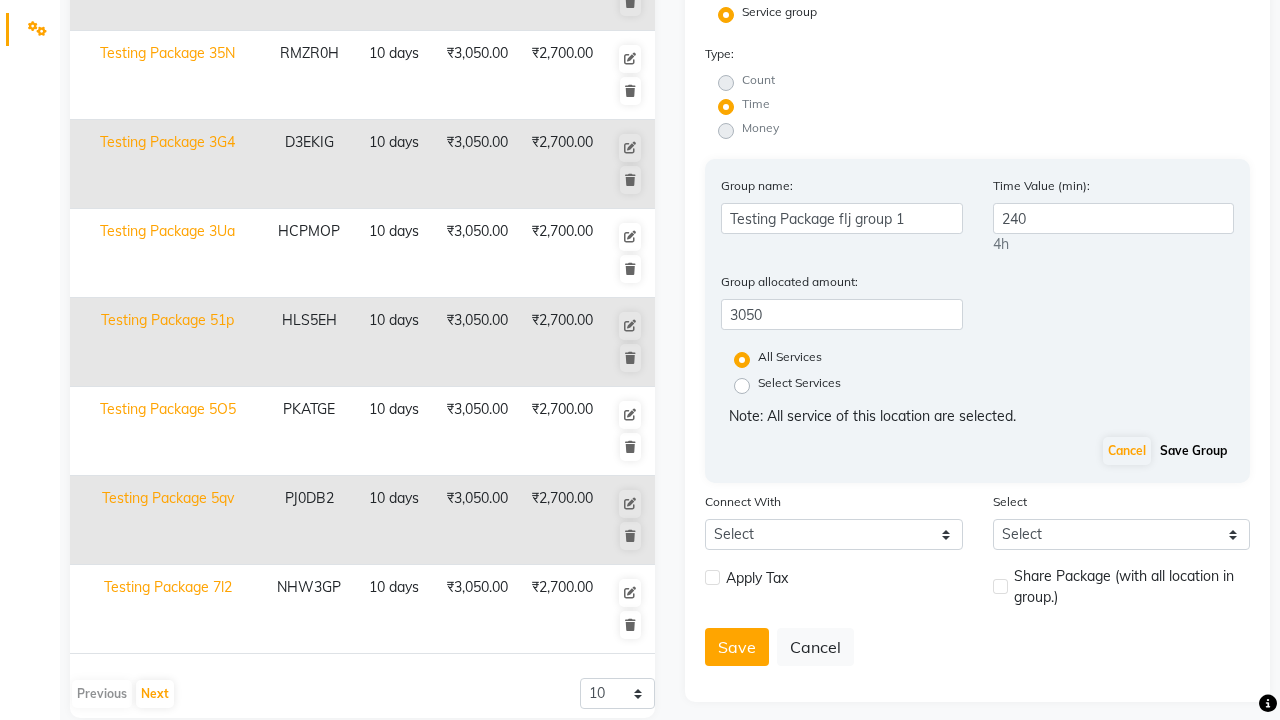 click on "Save Group" 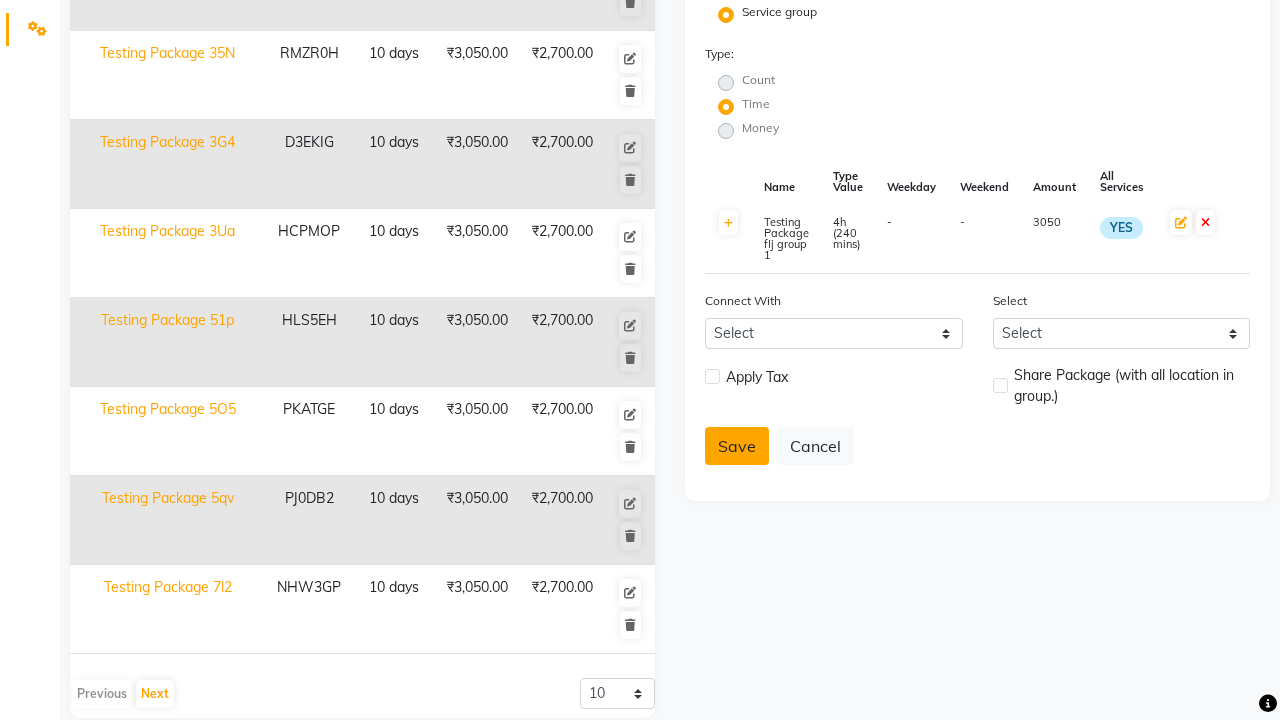click 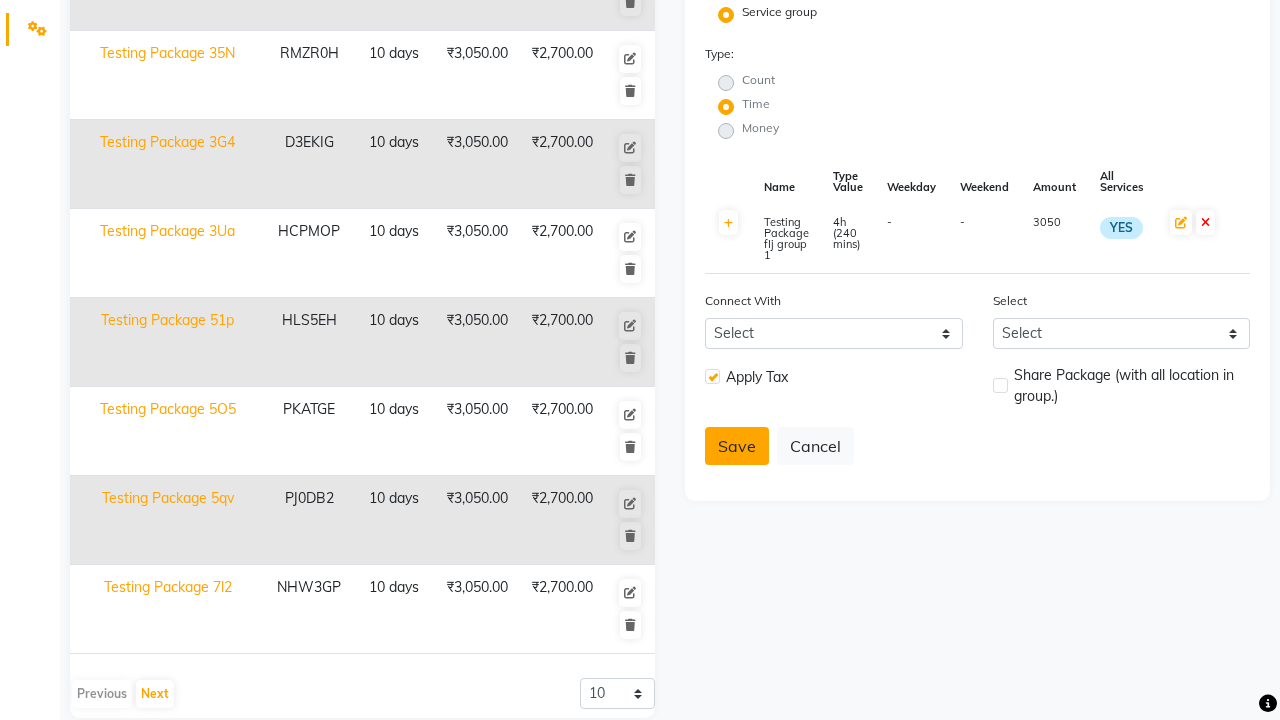 click 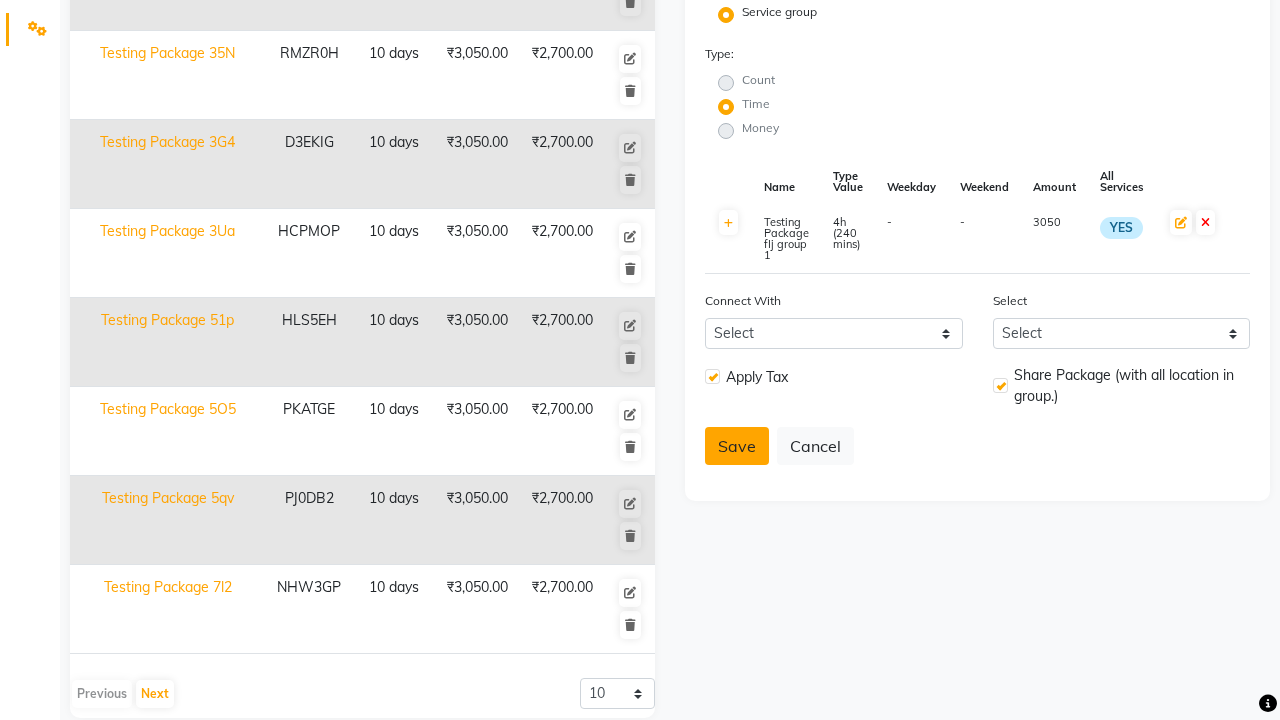 click on "Save" 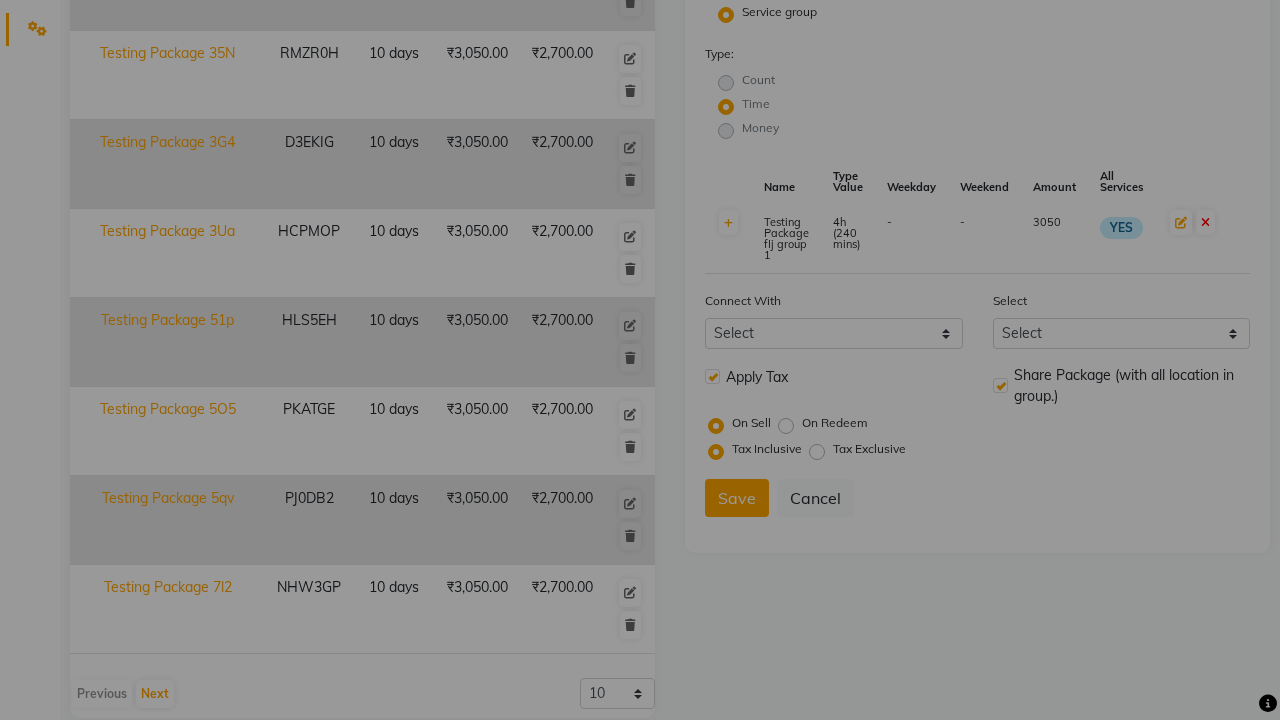click on "Save" at bounding box center (591, 482) 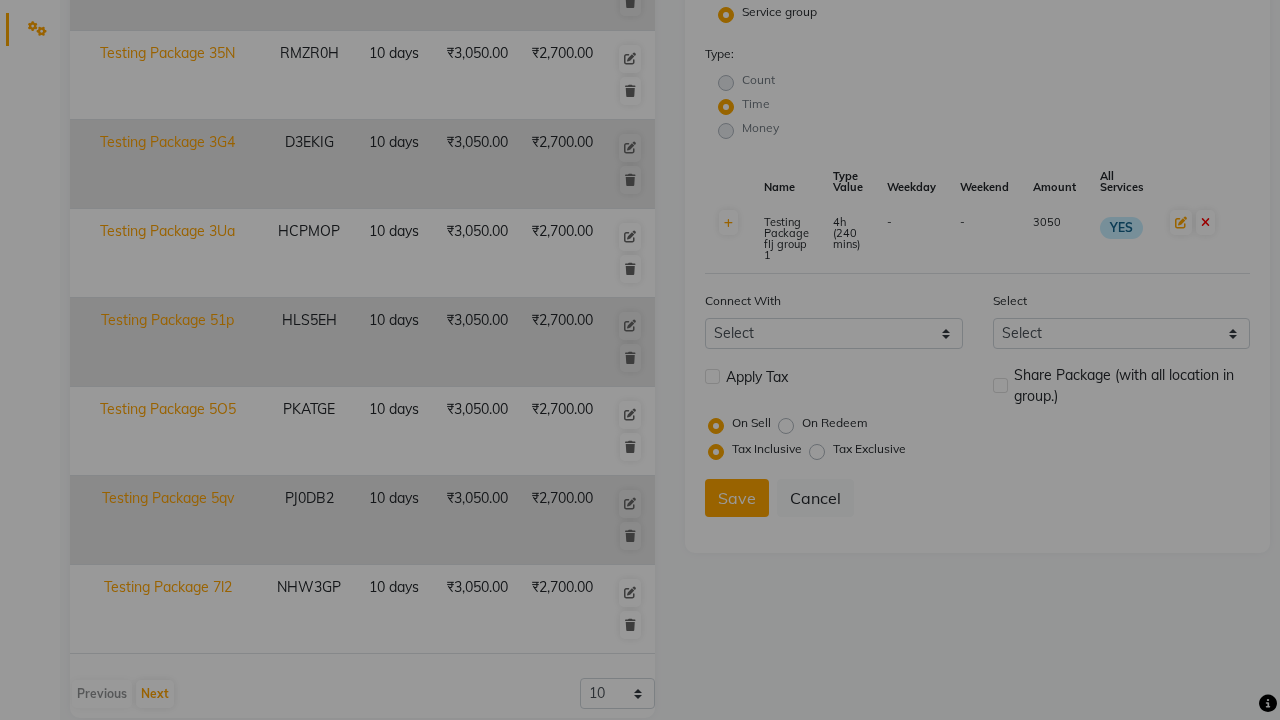 type 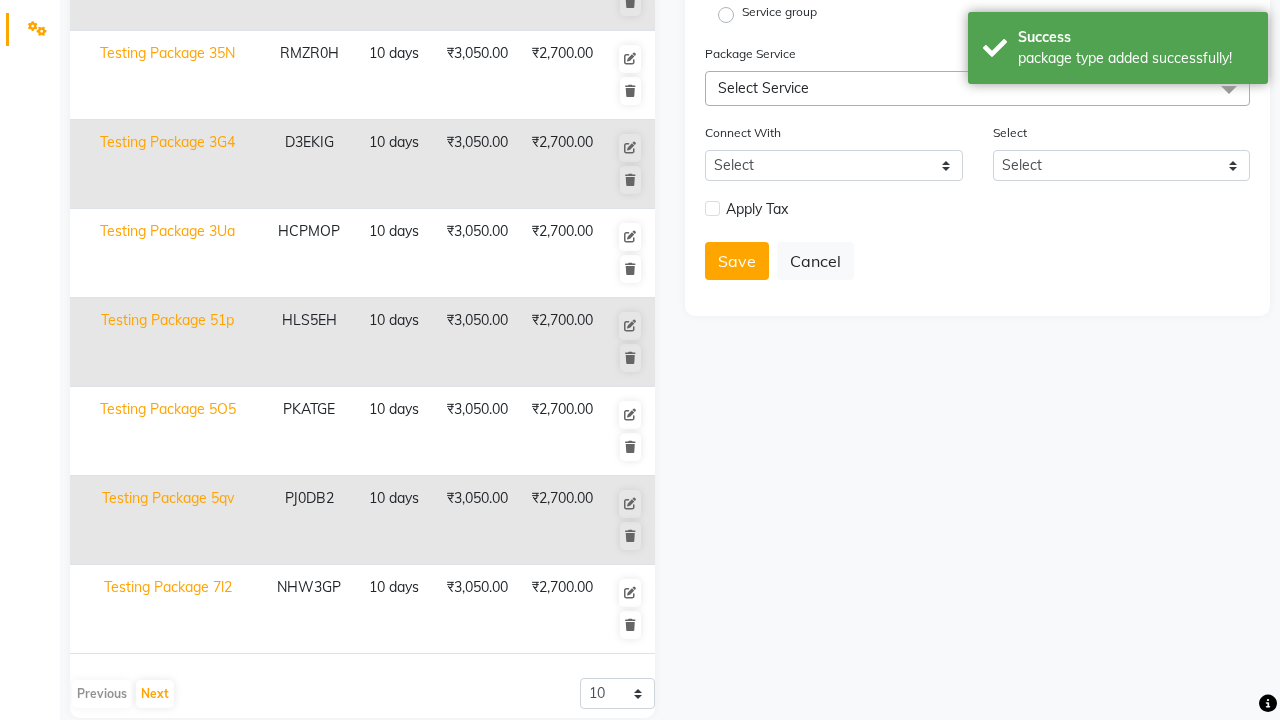 click on "package type added successfully!" at bounding box center [1135, 58] 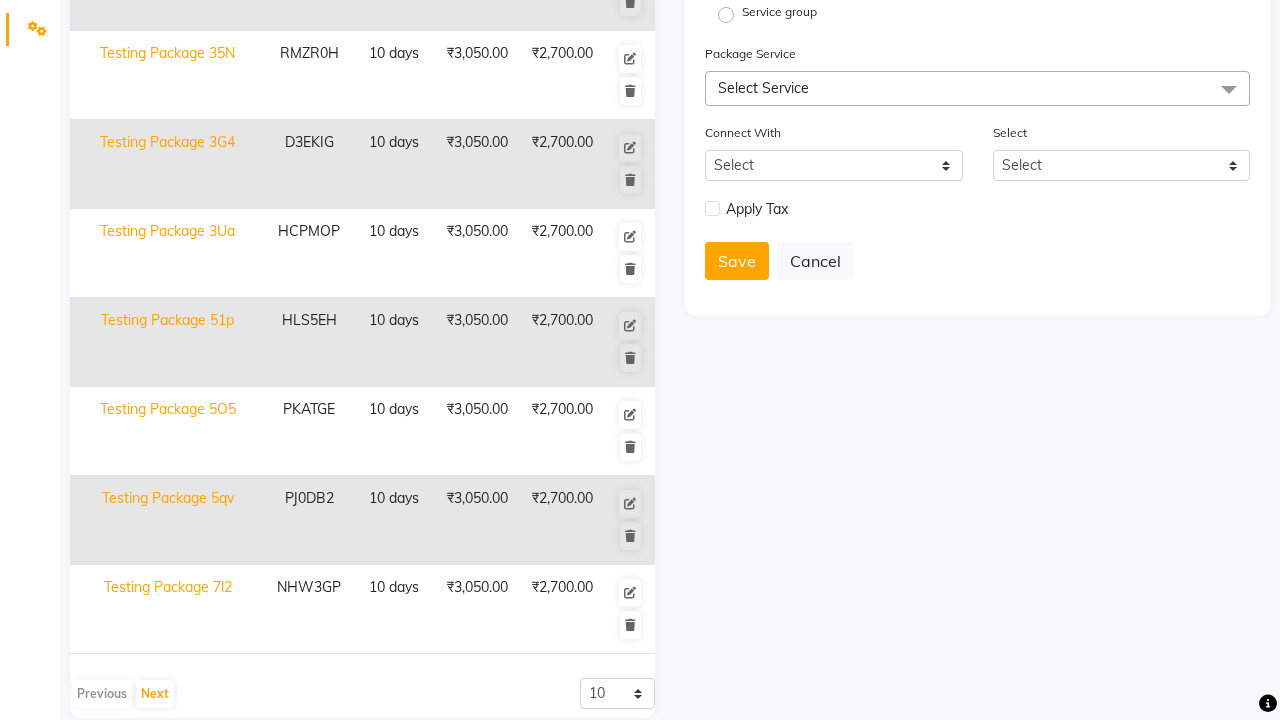 click at bounding box center [37, -463] 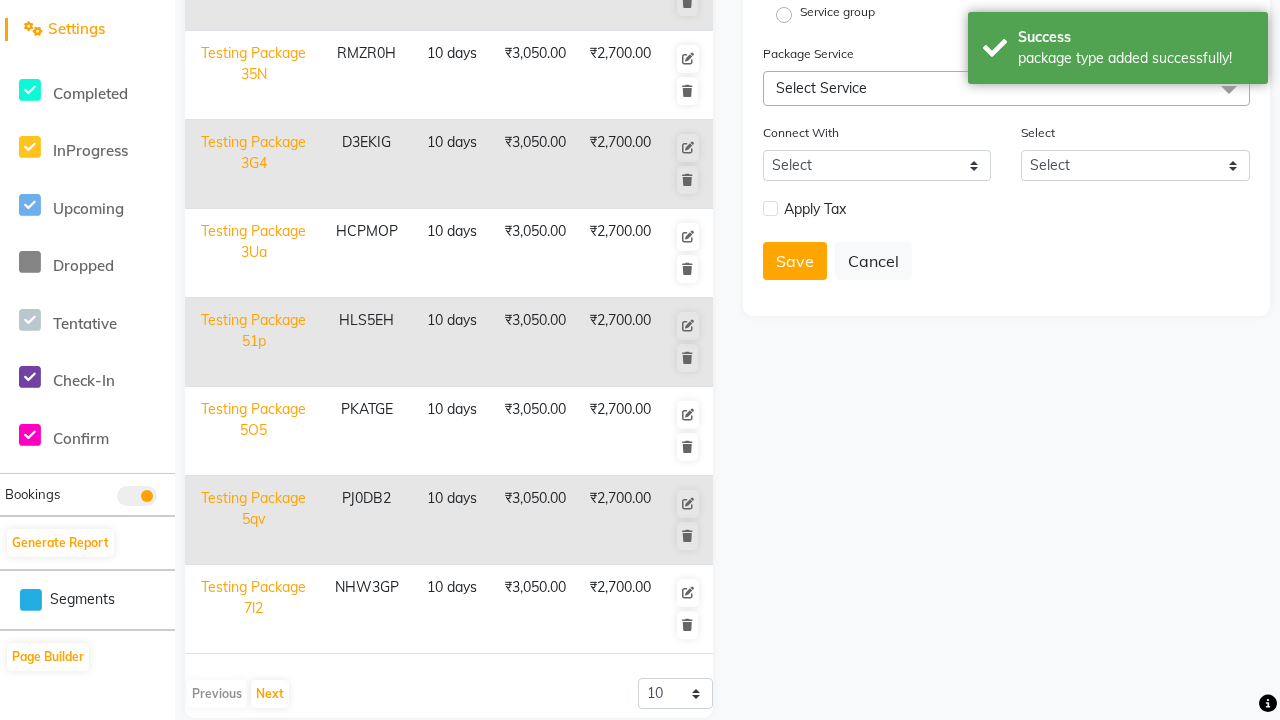 scroll, scrollTop: 0, scrollLeft: 0, axis: both 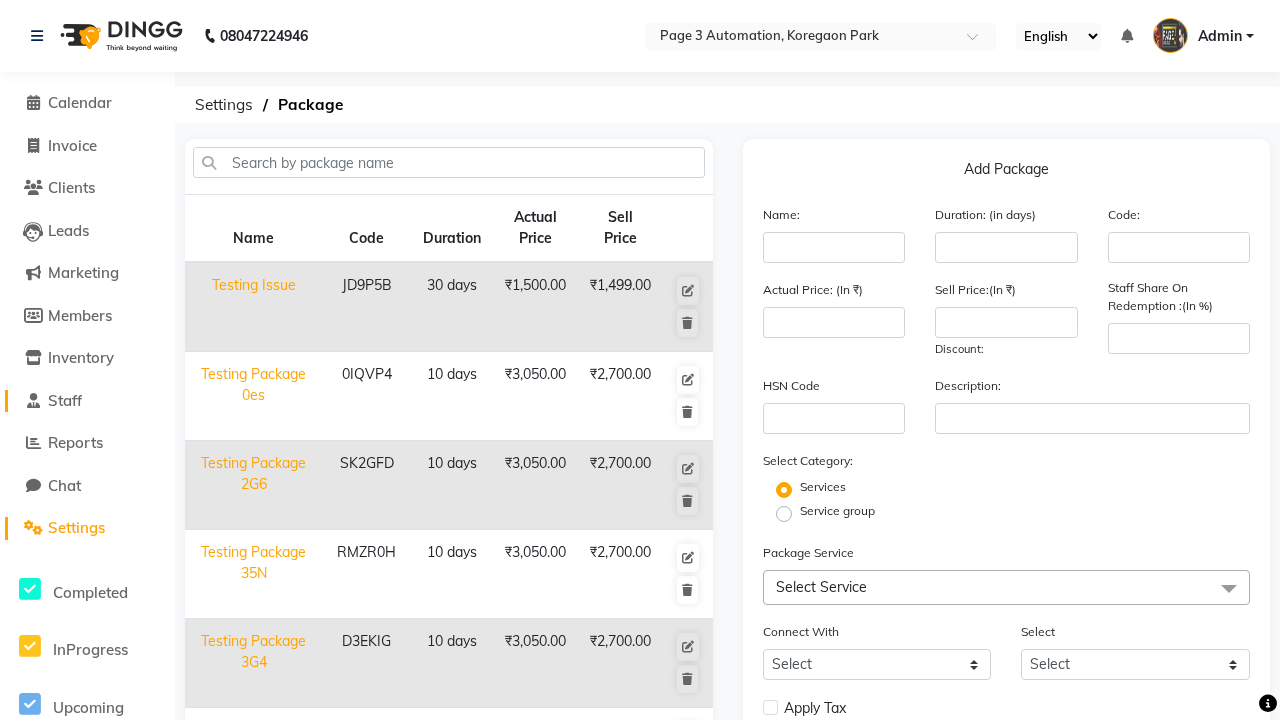 click on "Staff" 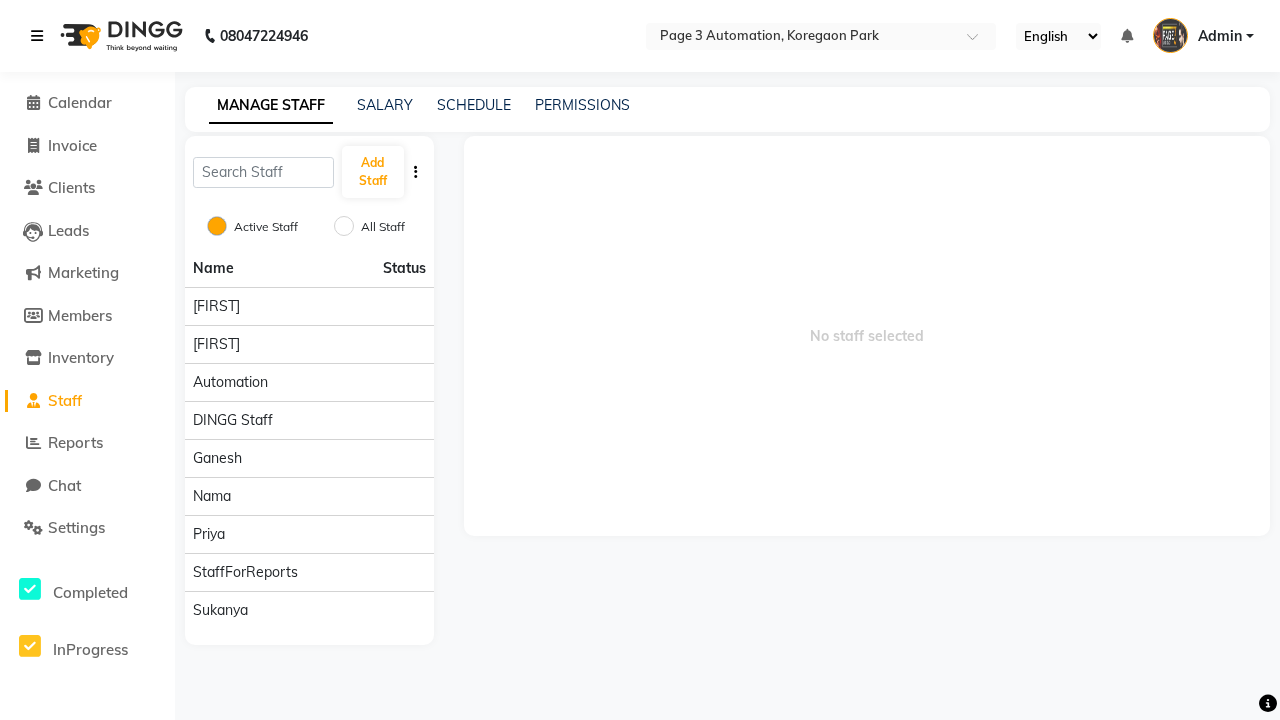 click at bounding box center [37, 36] 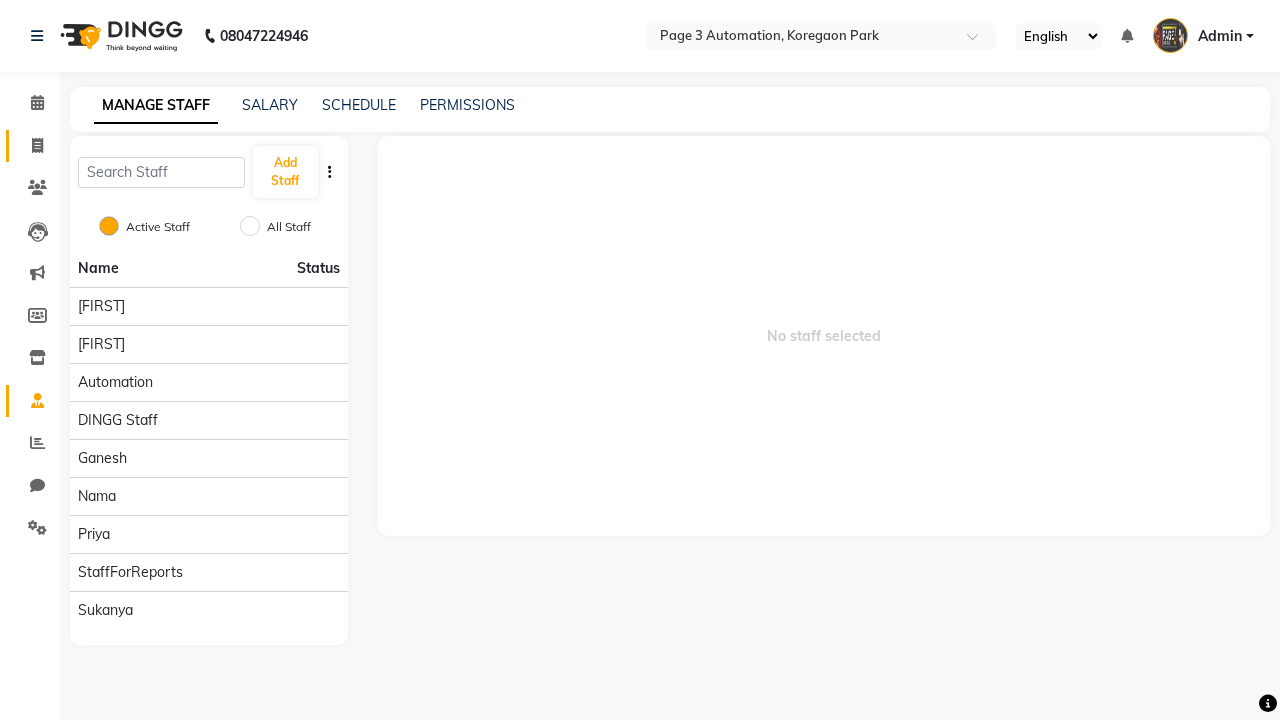 click 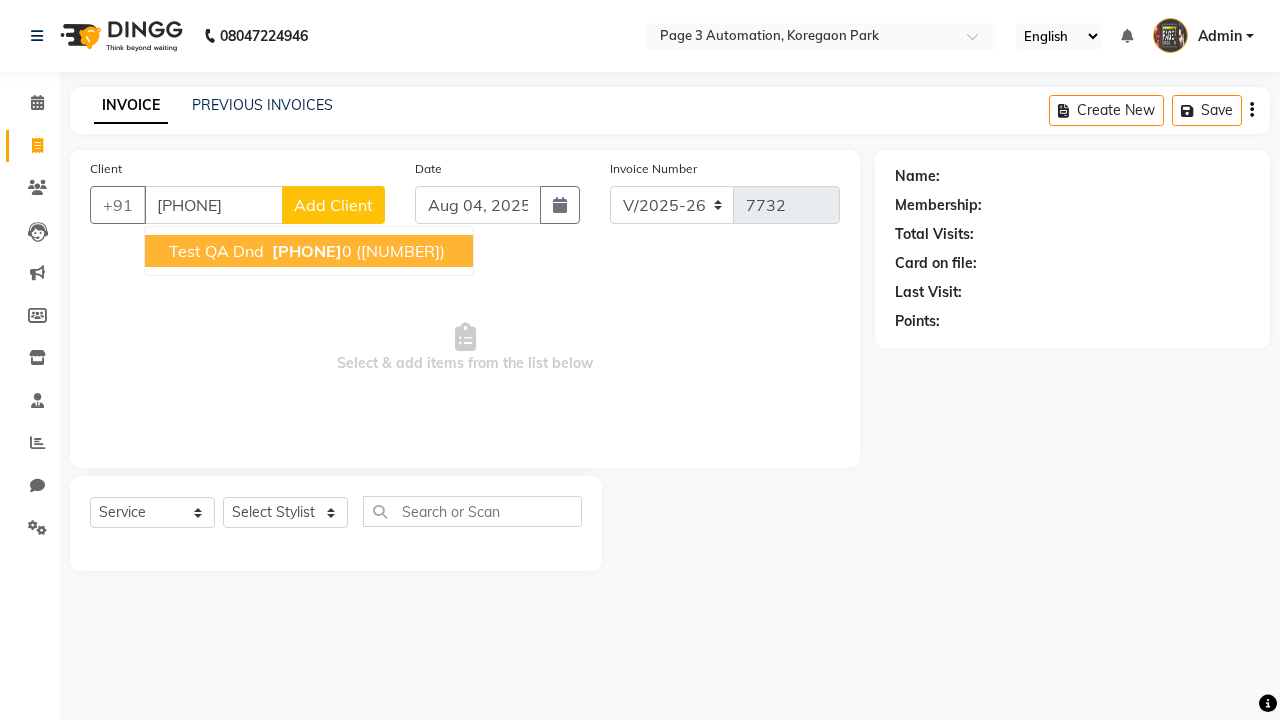 click on "[PHONE]" at bounding box center (307, 251) 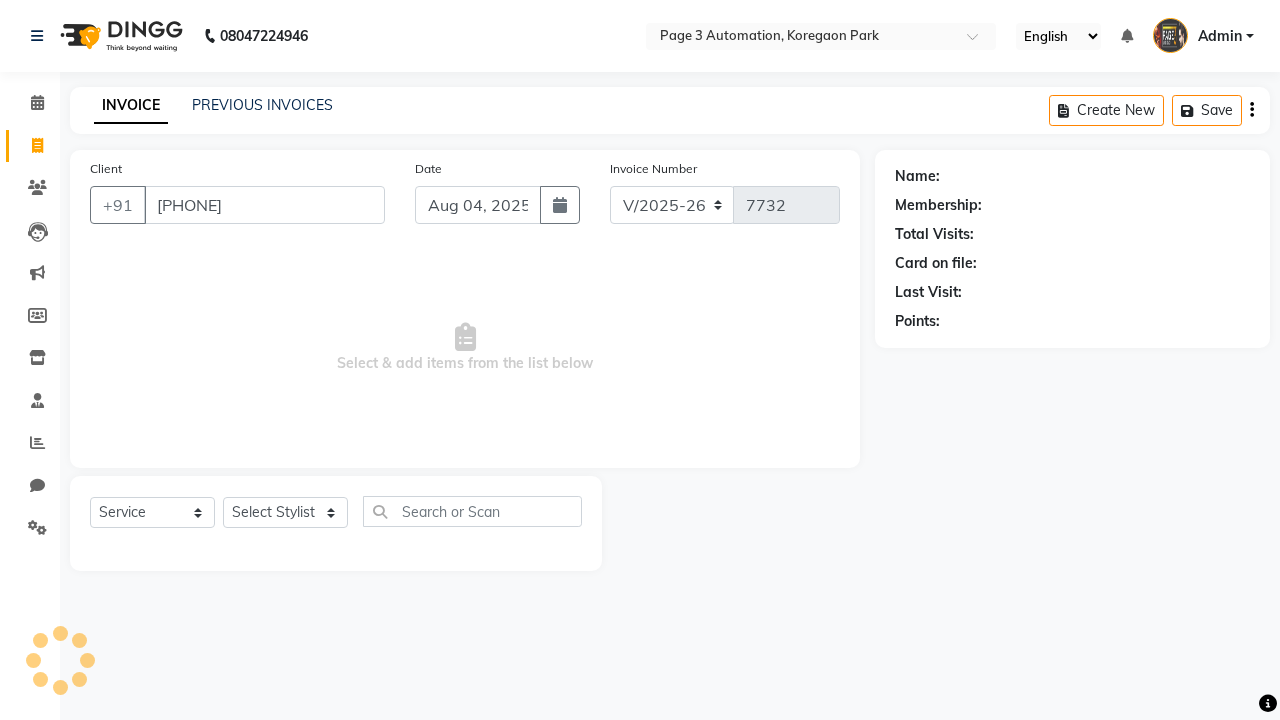 type on "[PHONE]" 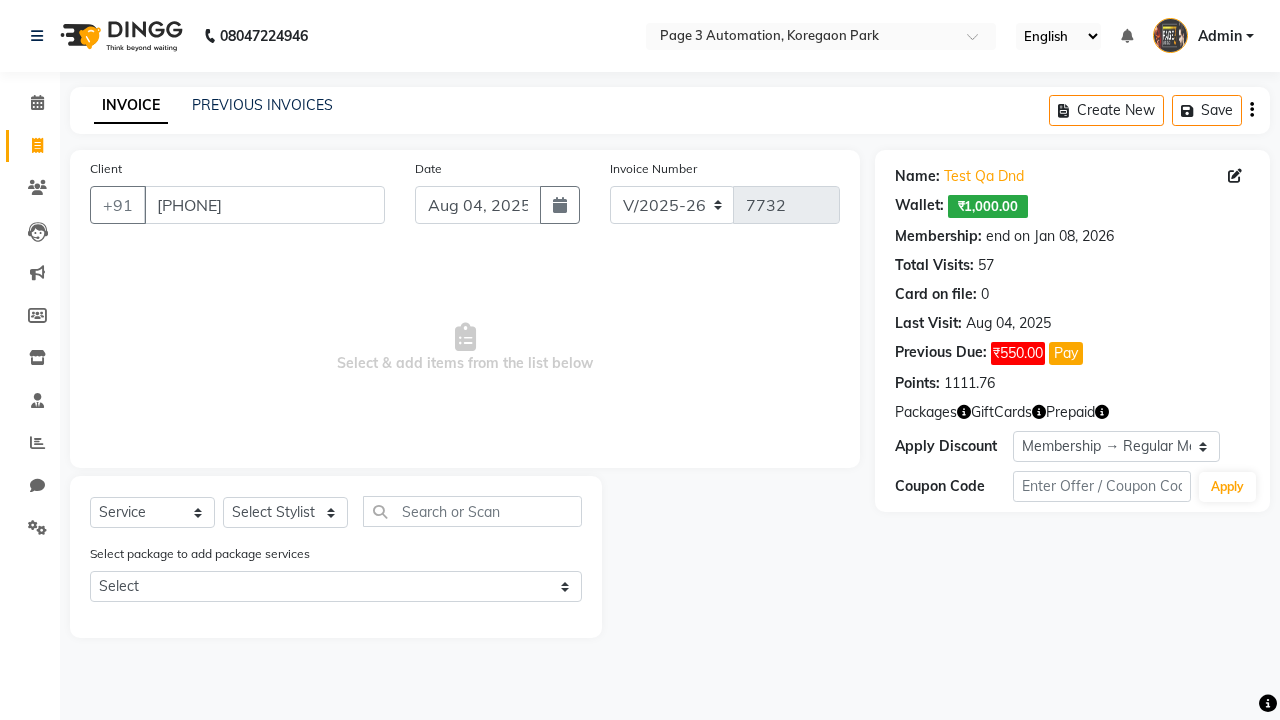 select on "0:" 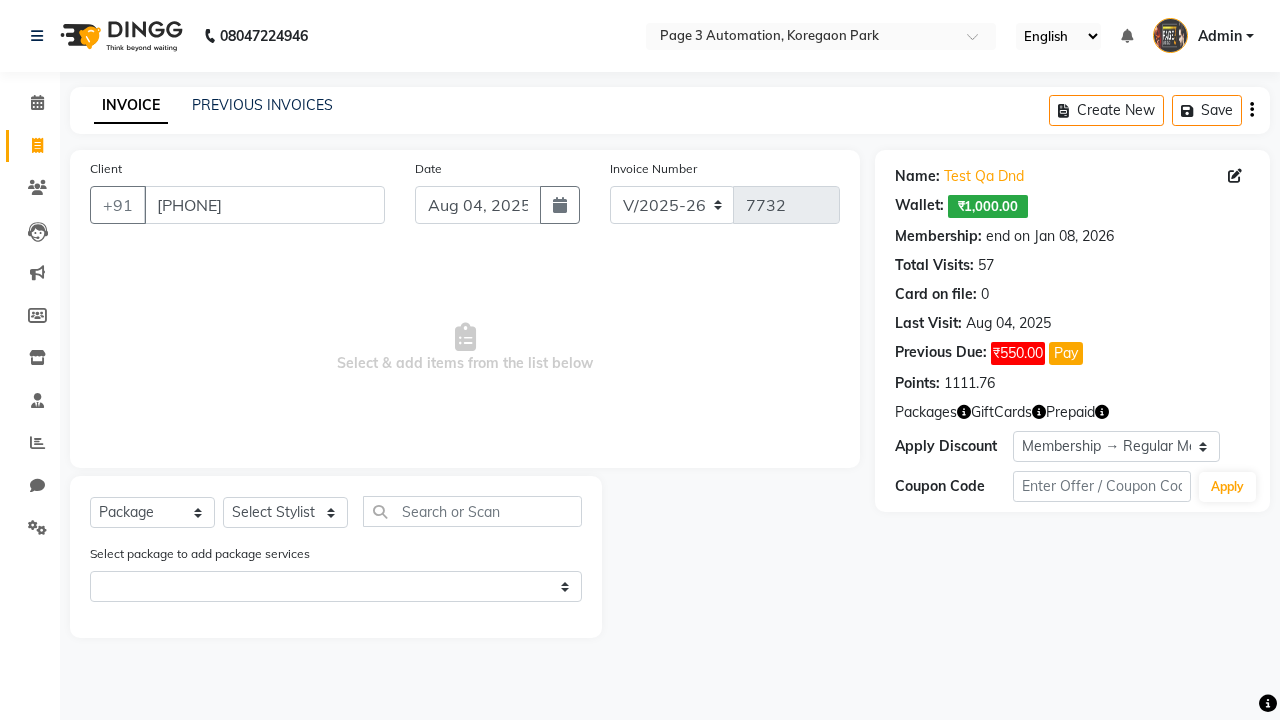 select on "71572" 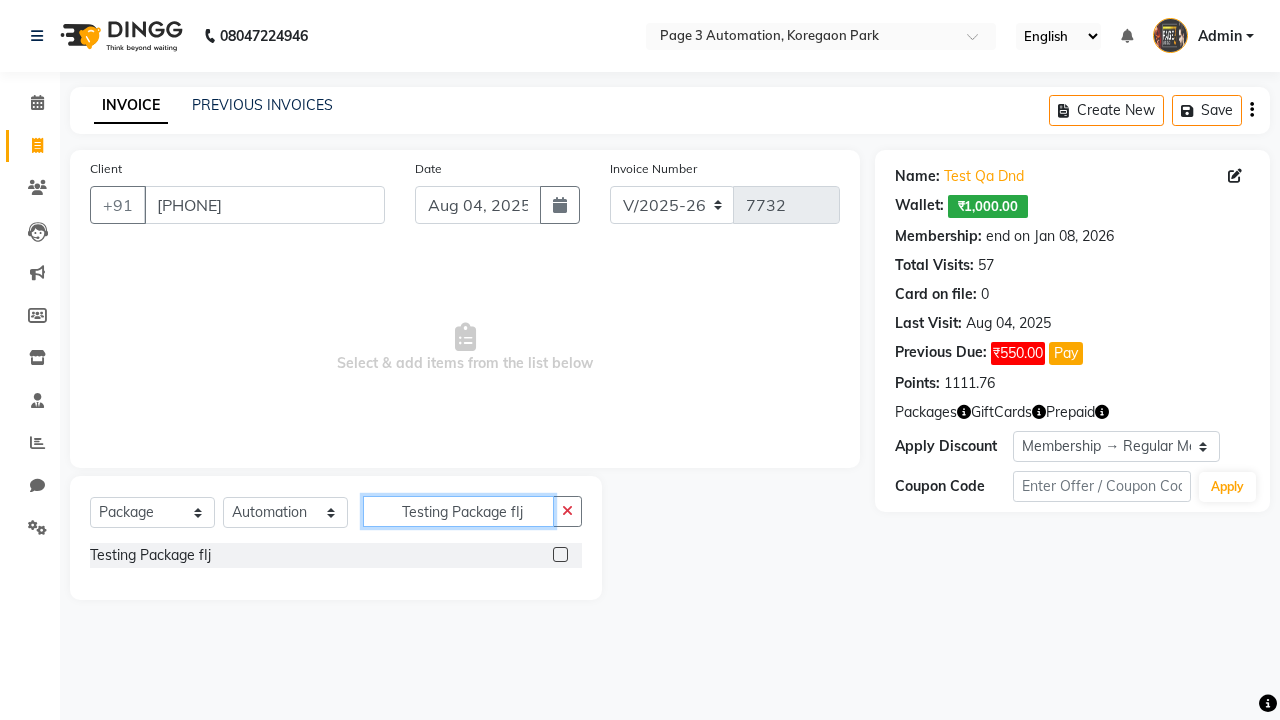 type on "Testing Package fIj" 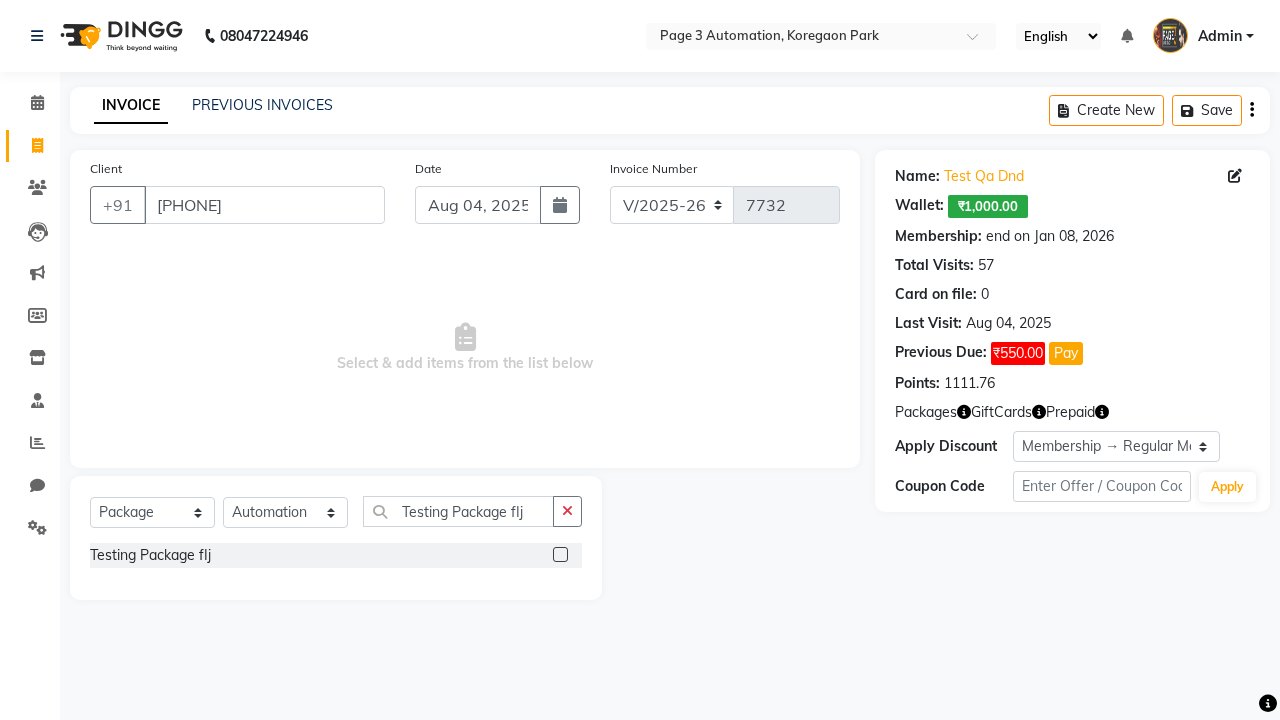 click 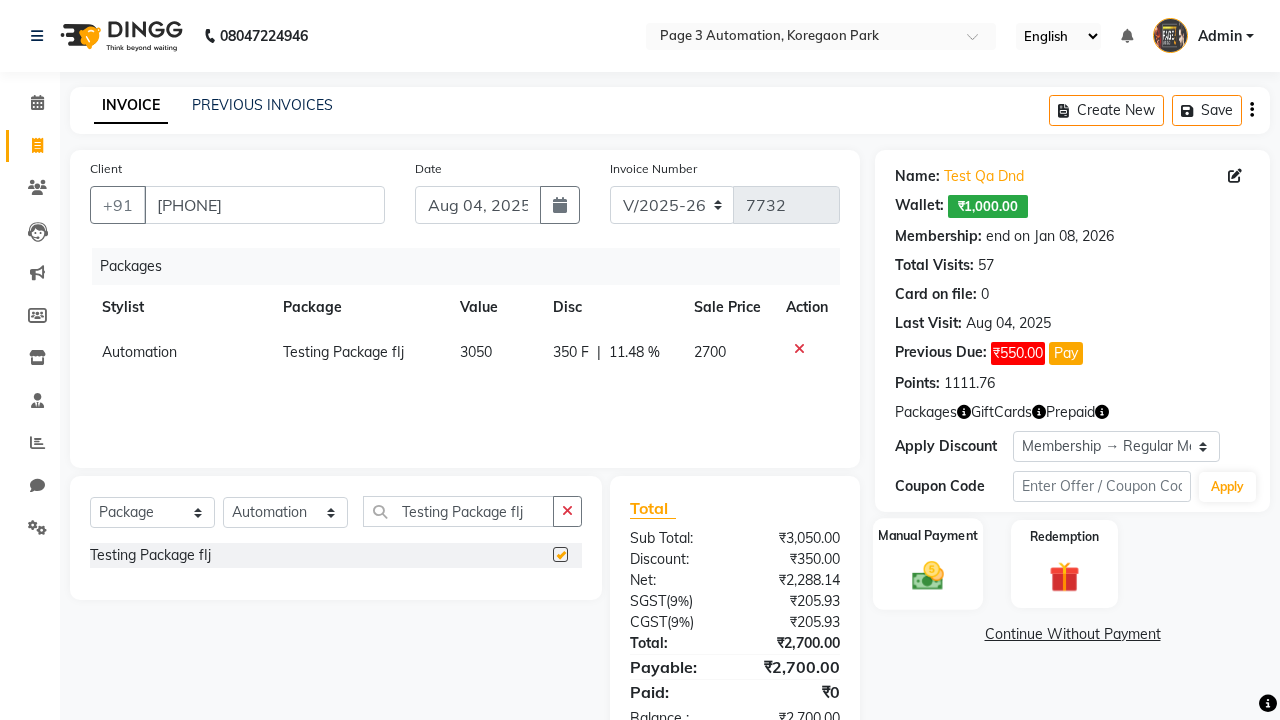 click 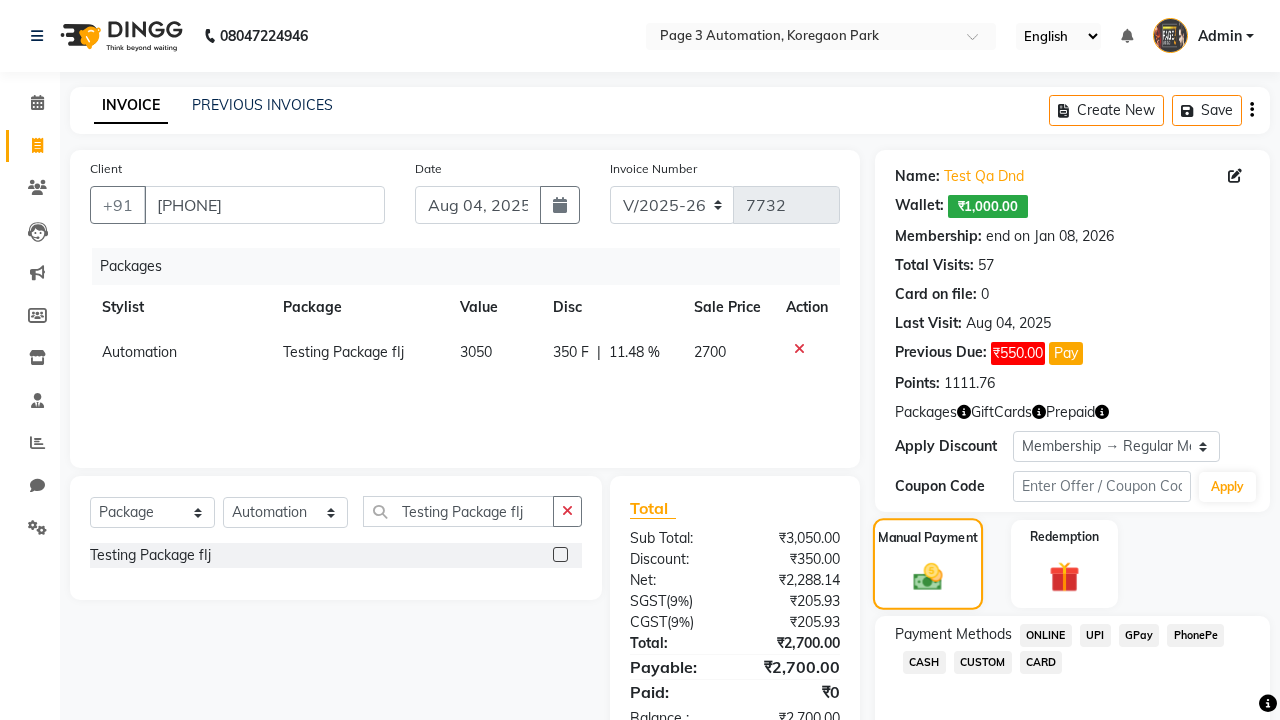 checkbox on "false" 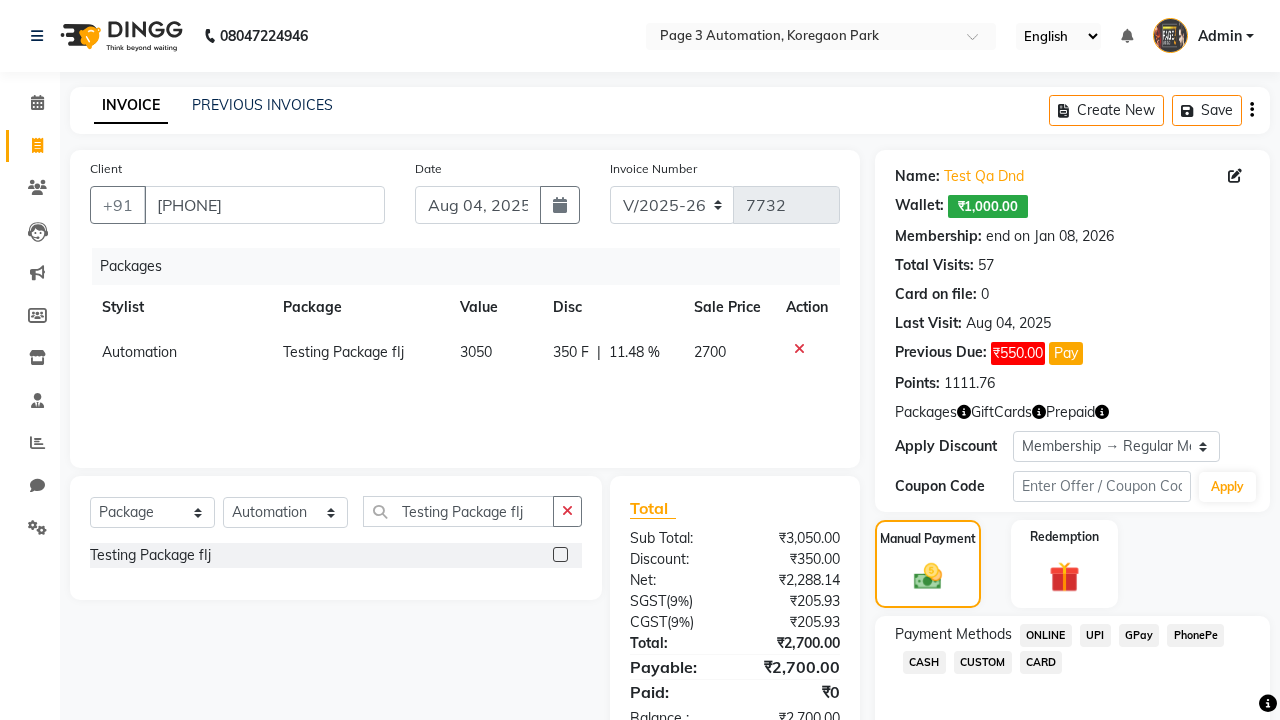 click on "ONLINE" 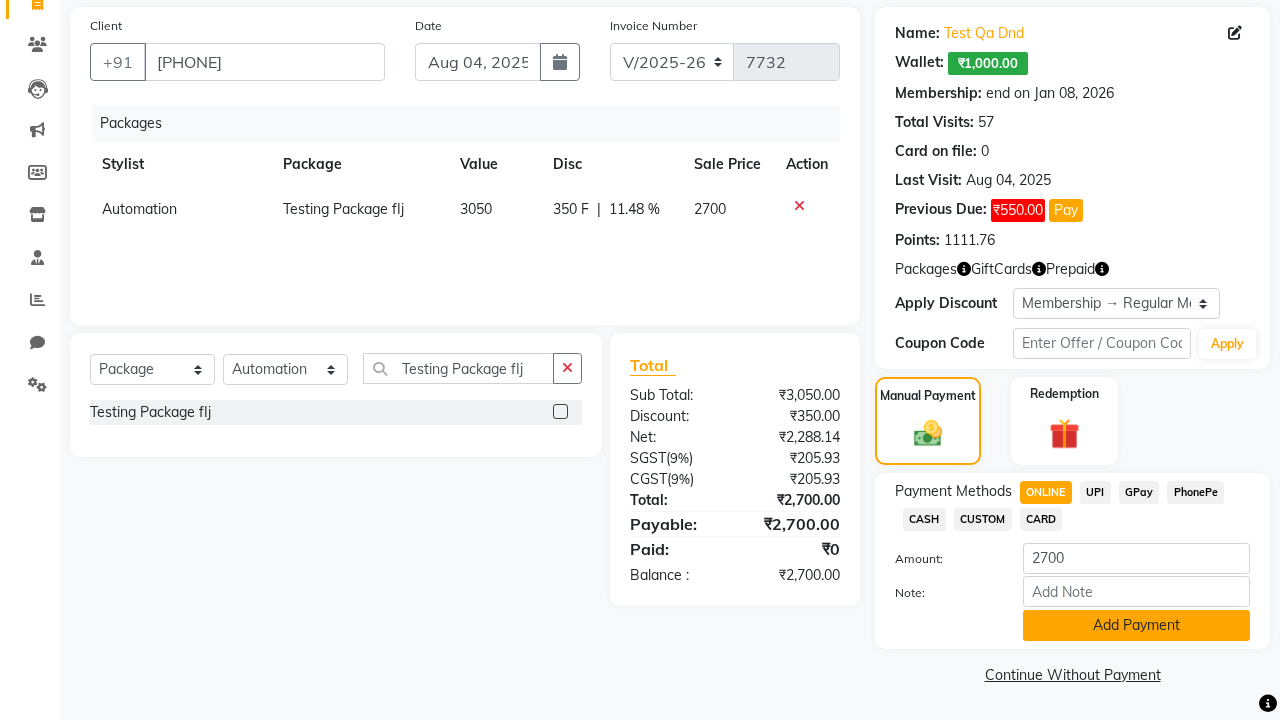 click on "Add Payment" 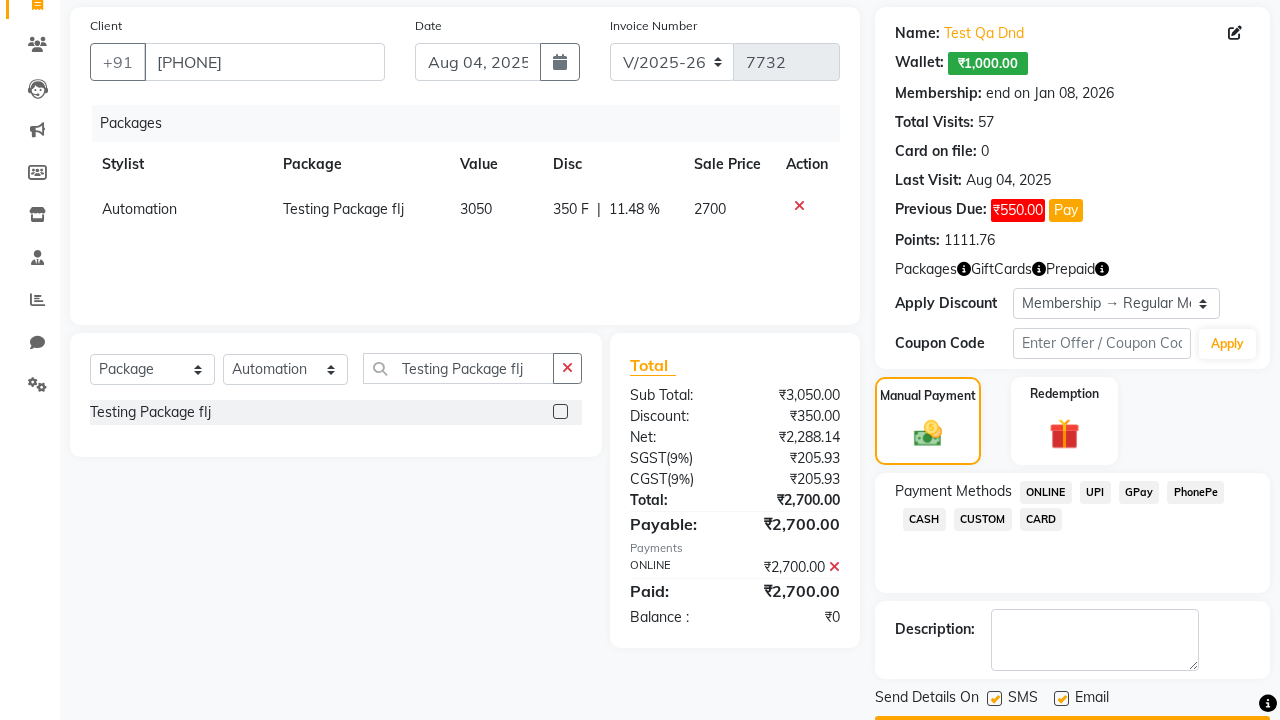click 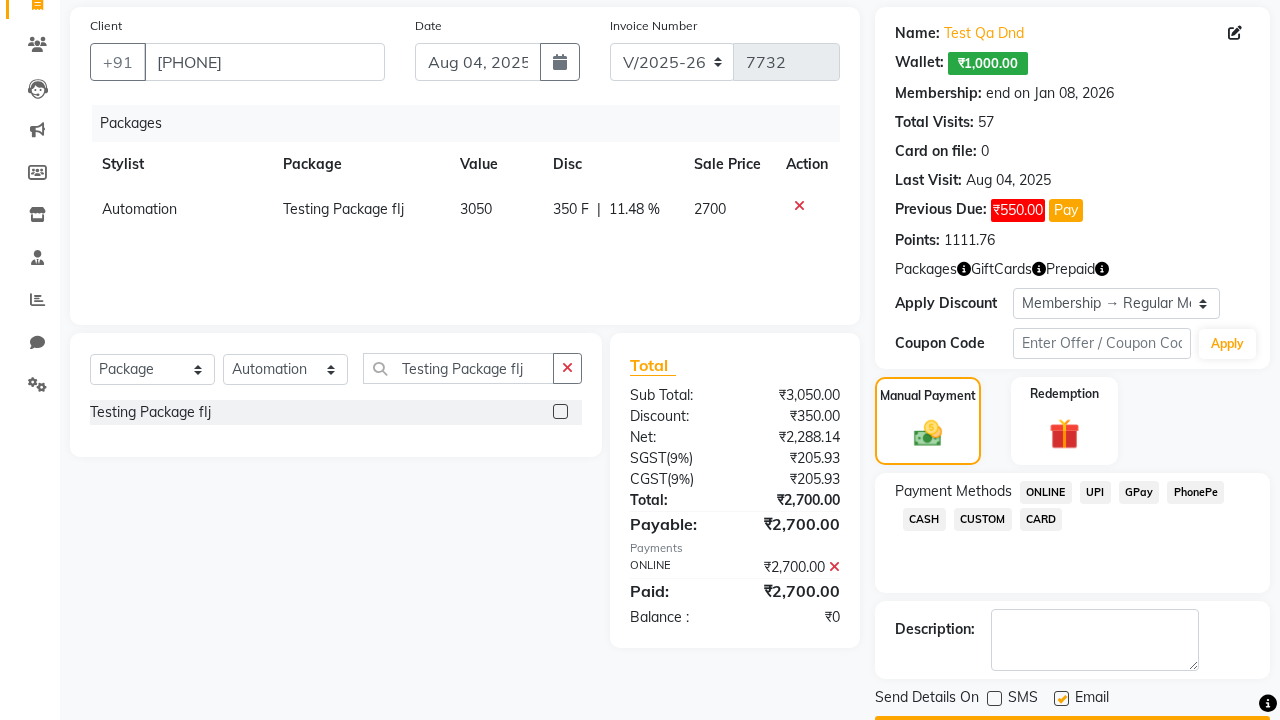 click 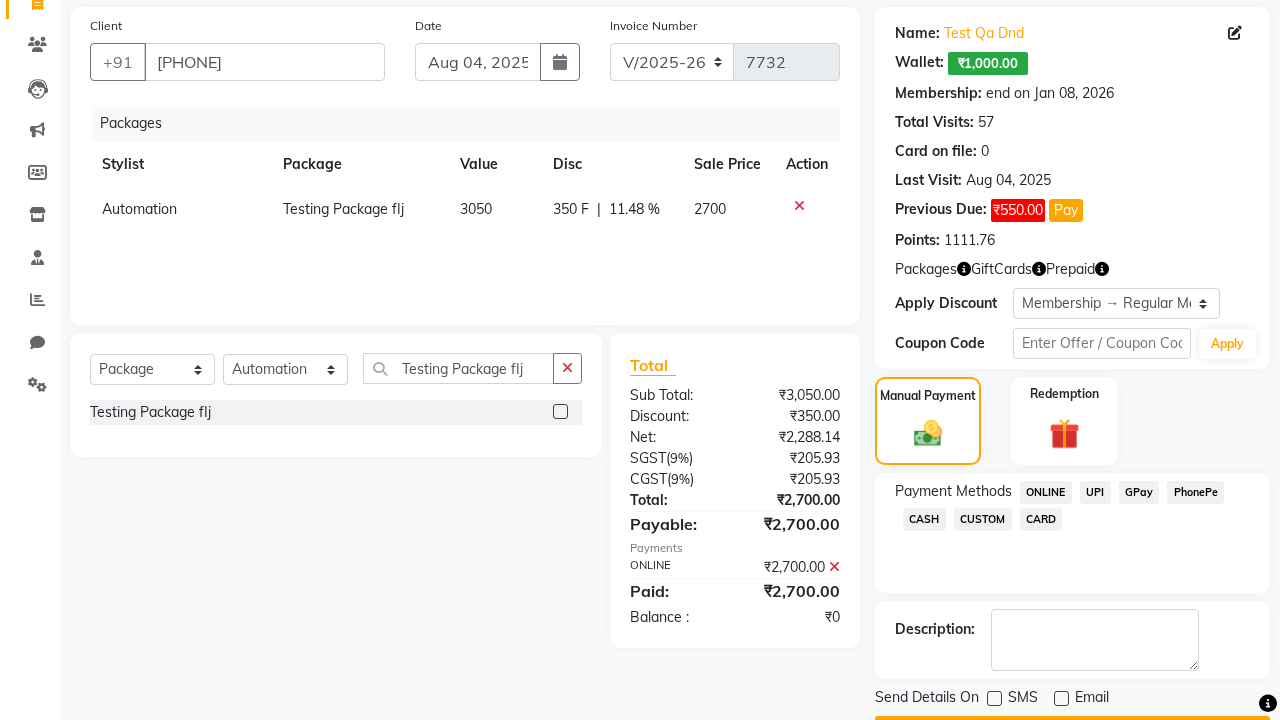 click on "Checkout" 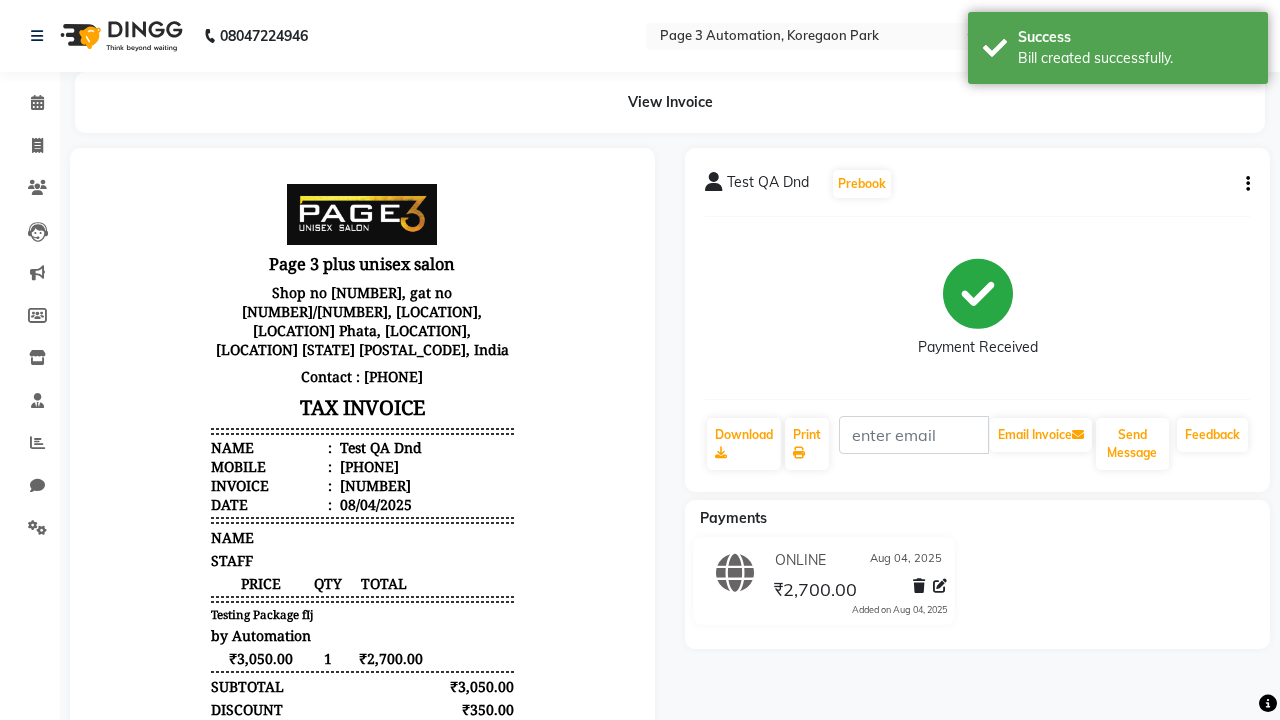 scroll, scrollTop: 0, scrollLeft: 0, axis: both 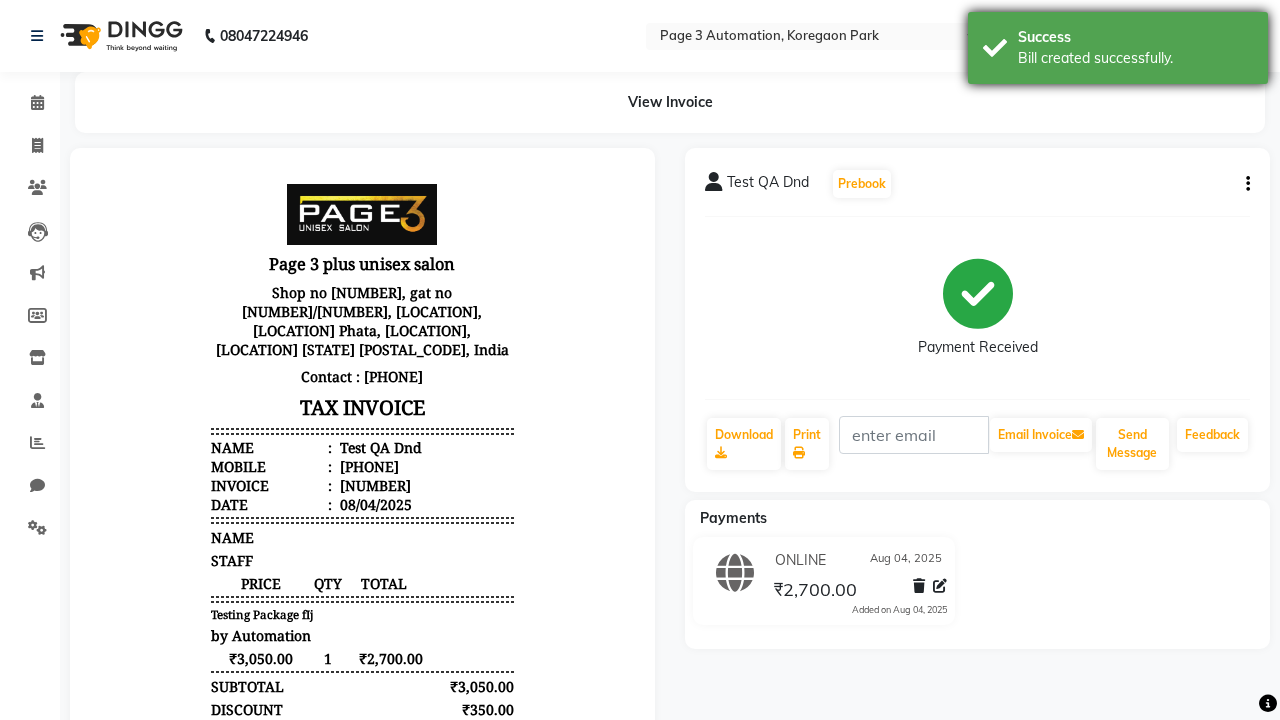 click on "Bill created successfully." at bounding box center (1135, 58) 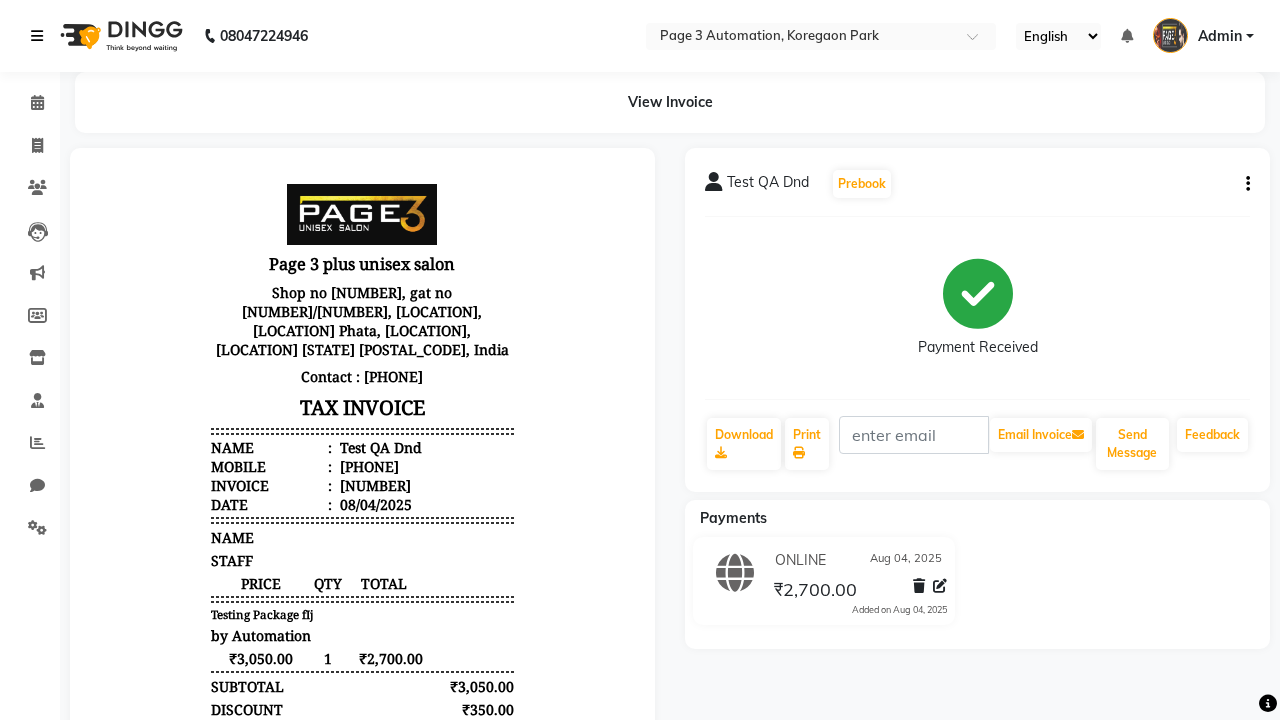 click at bounding box center [37, 36] 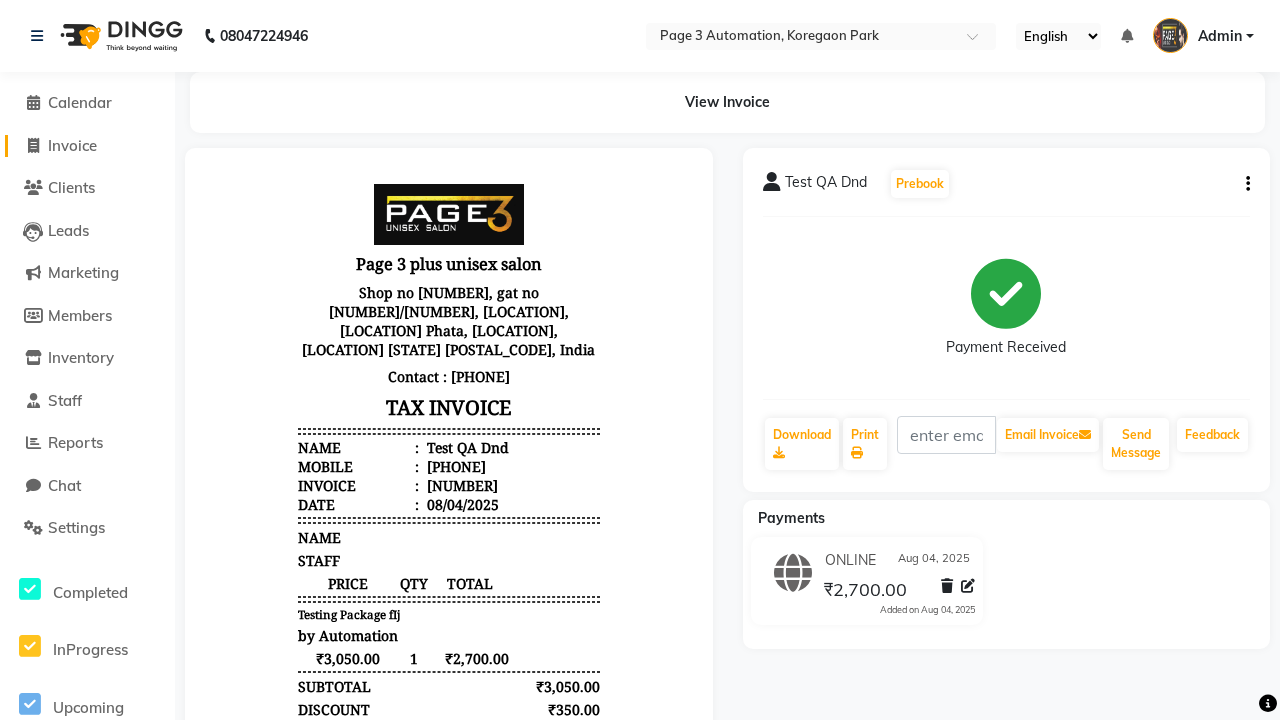 click on "Invoice" 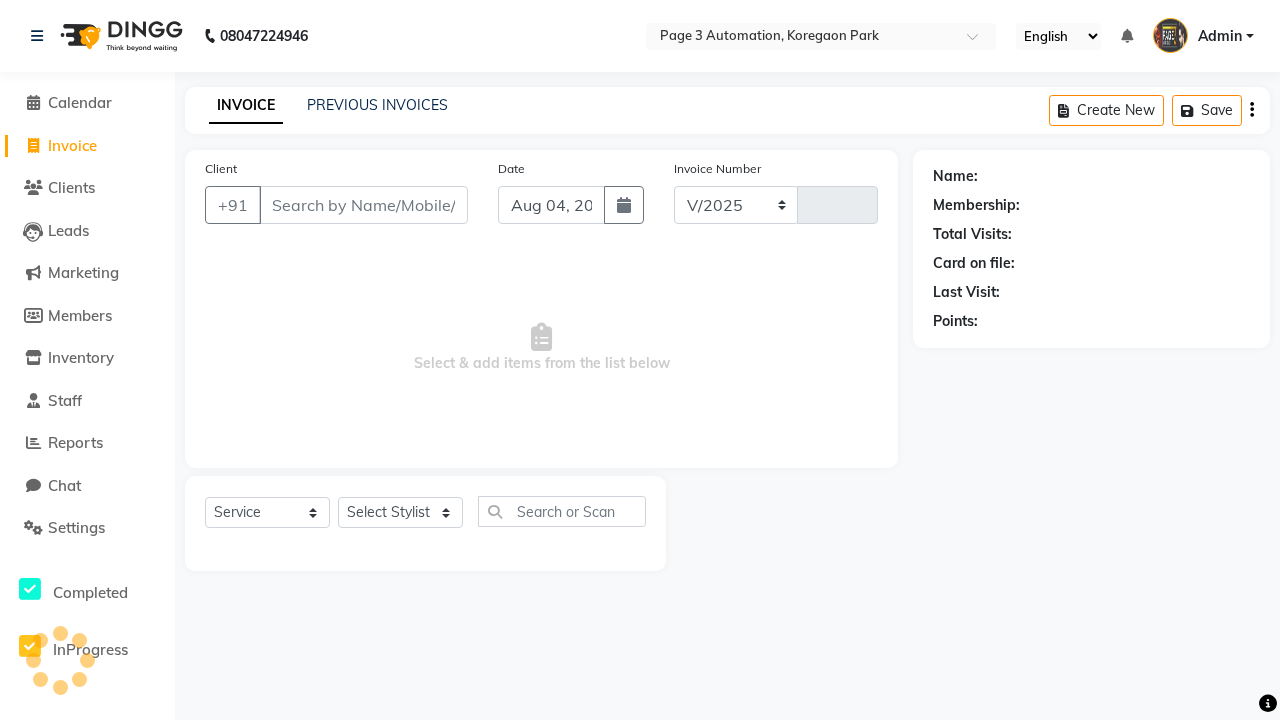 select on "2774" 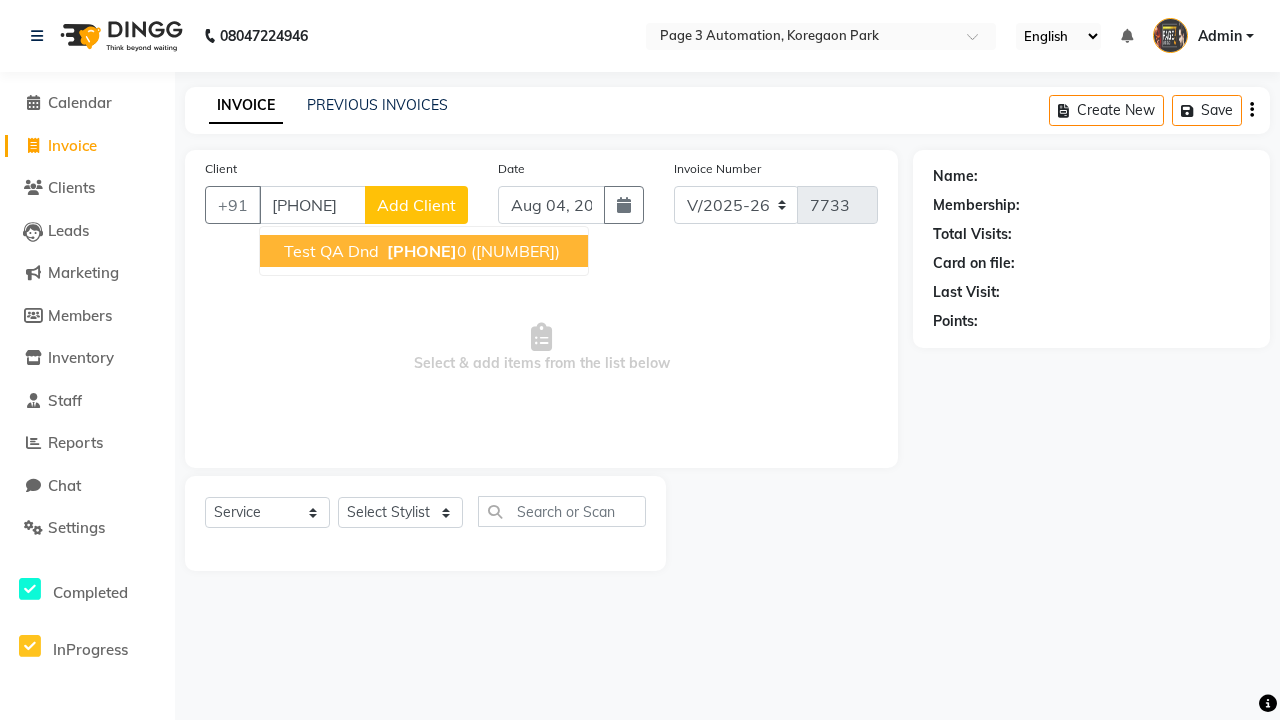 click on "[PHONE]" at bounding box center [422, 251] 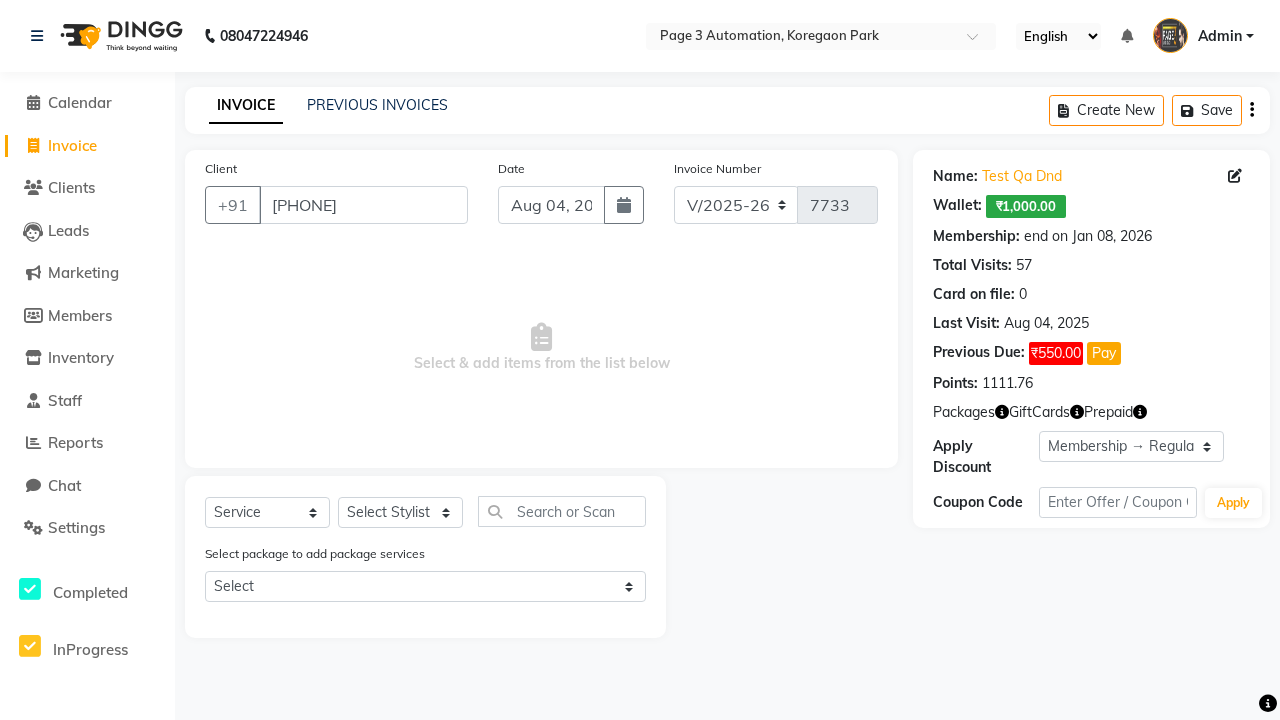 select on "0:" 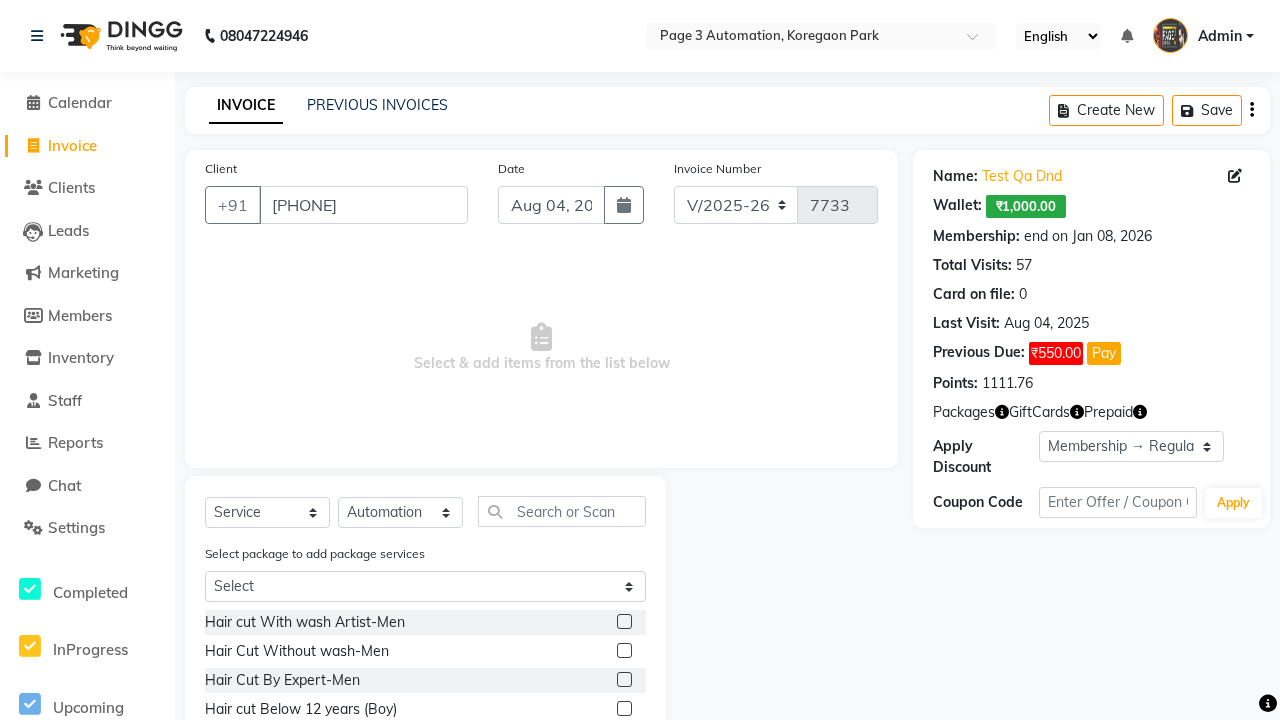 click 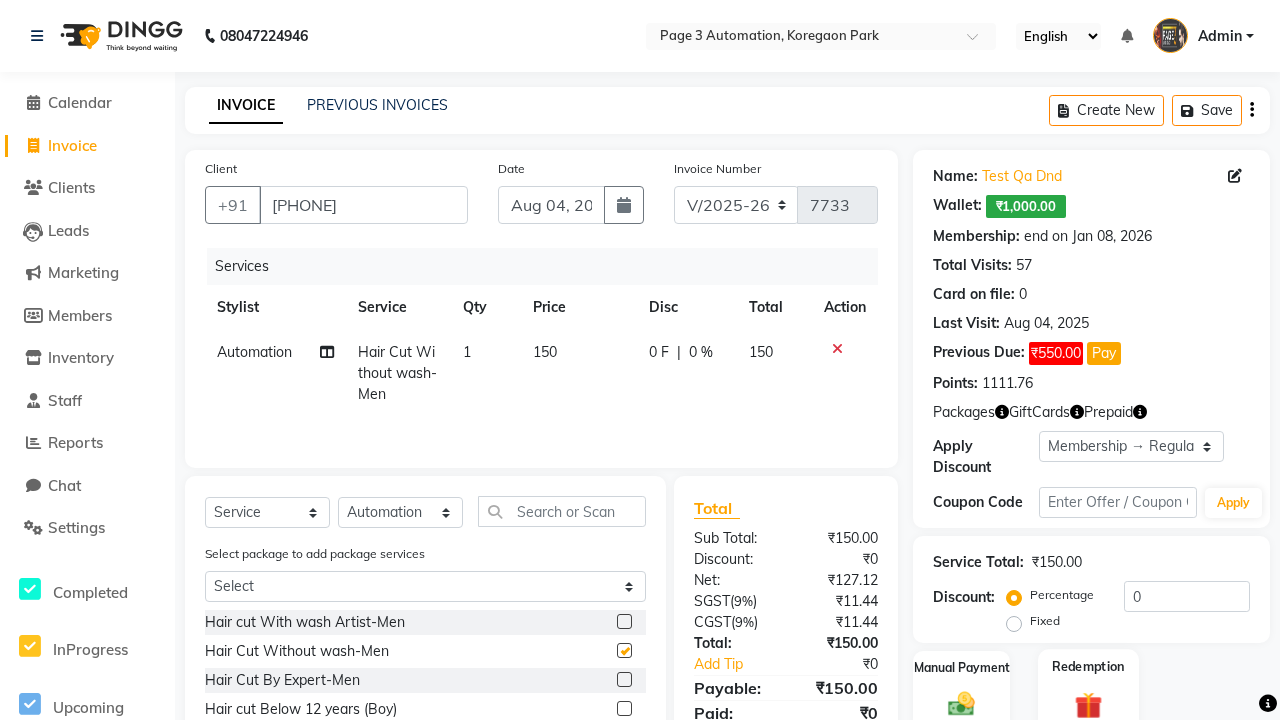click 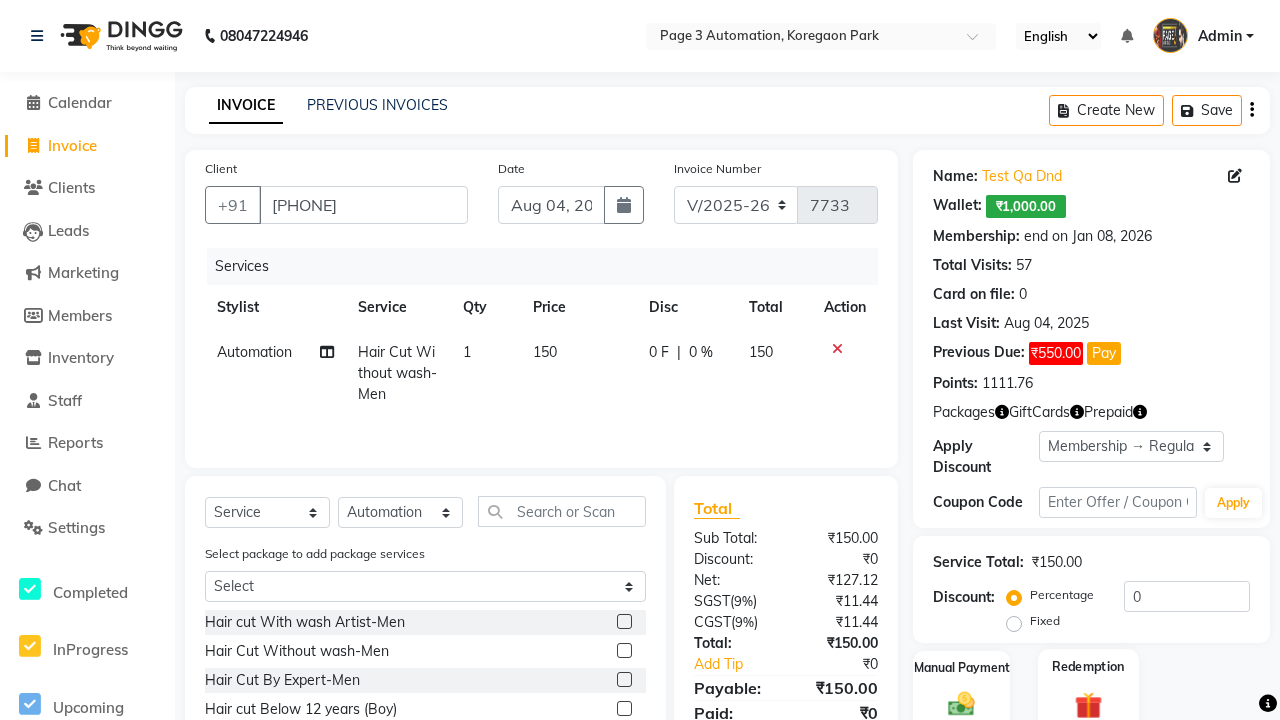 checkbox on "false" 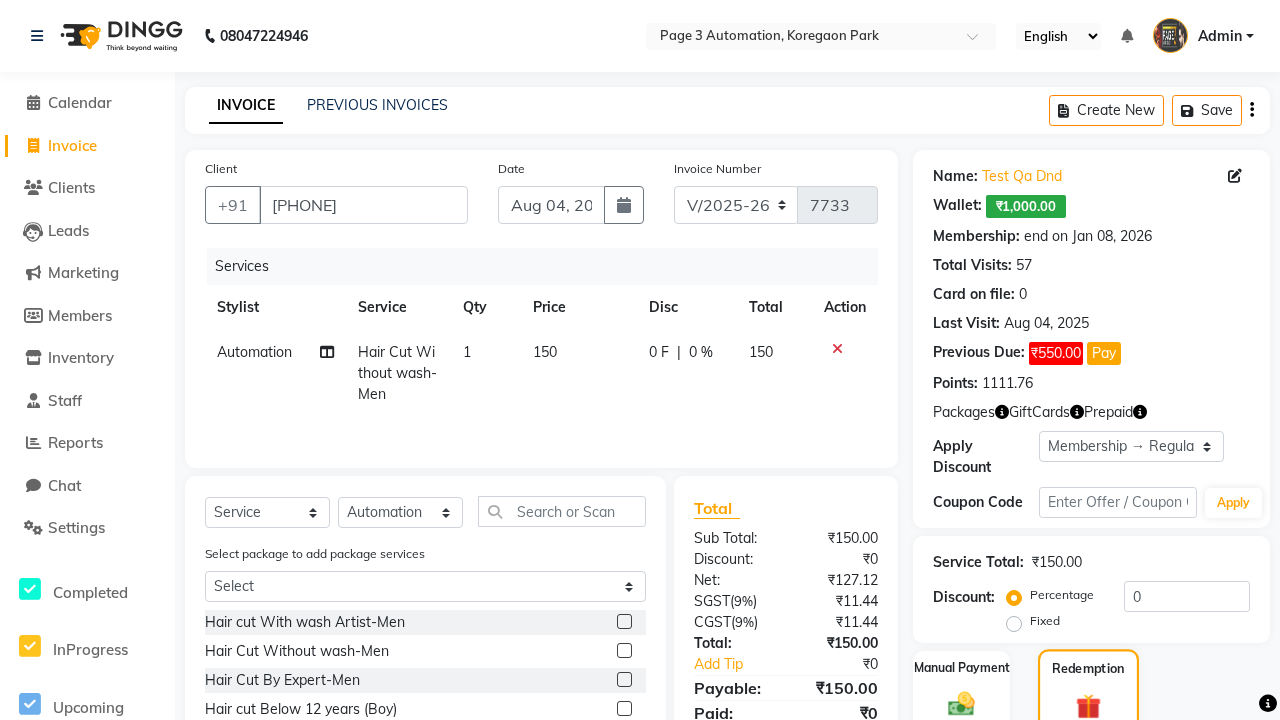 scroll, scrollTop: 81, scrollLeft: 0, axis: vertical 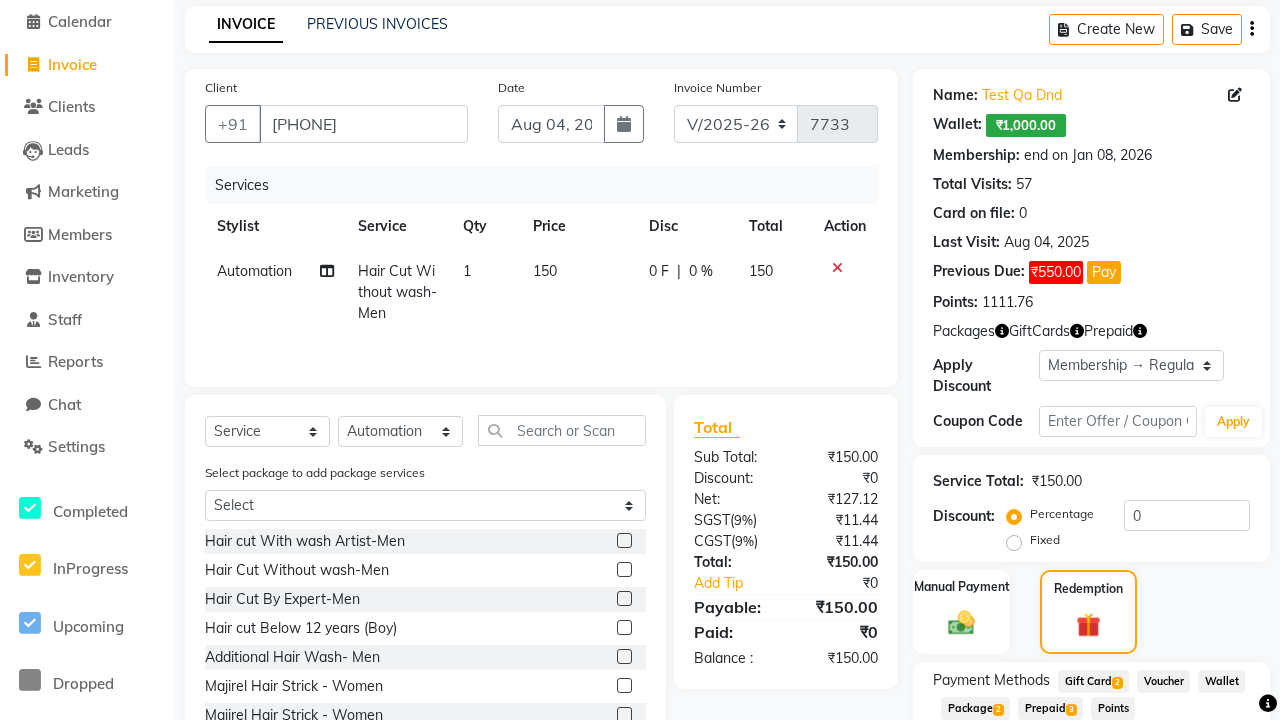 click on "Package  2" 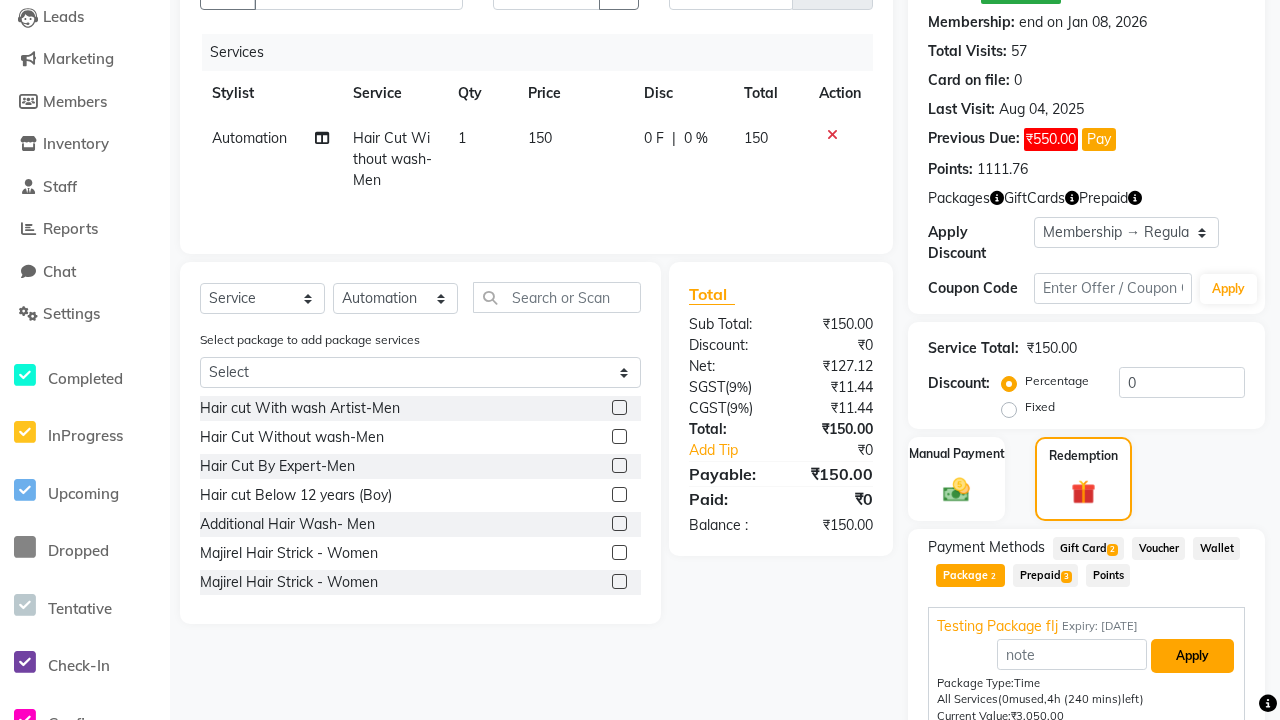 click on "Apply" at bounding box center [1192, 656] 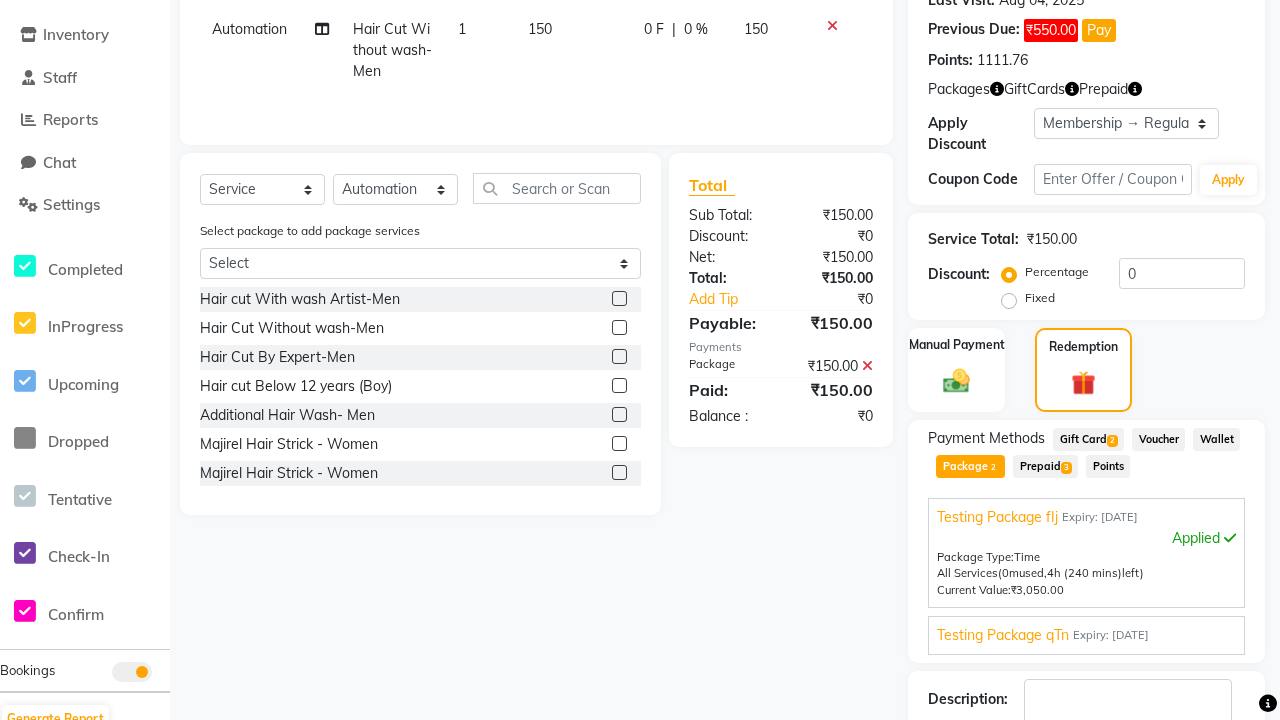 scroll, scrollTop: 354, scrollLeft: 0, axis: vertical 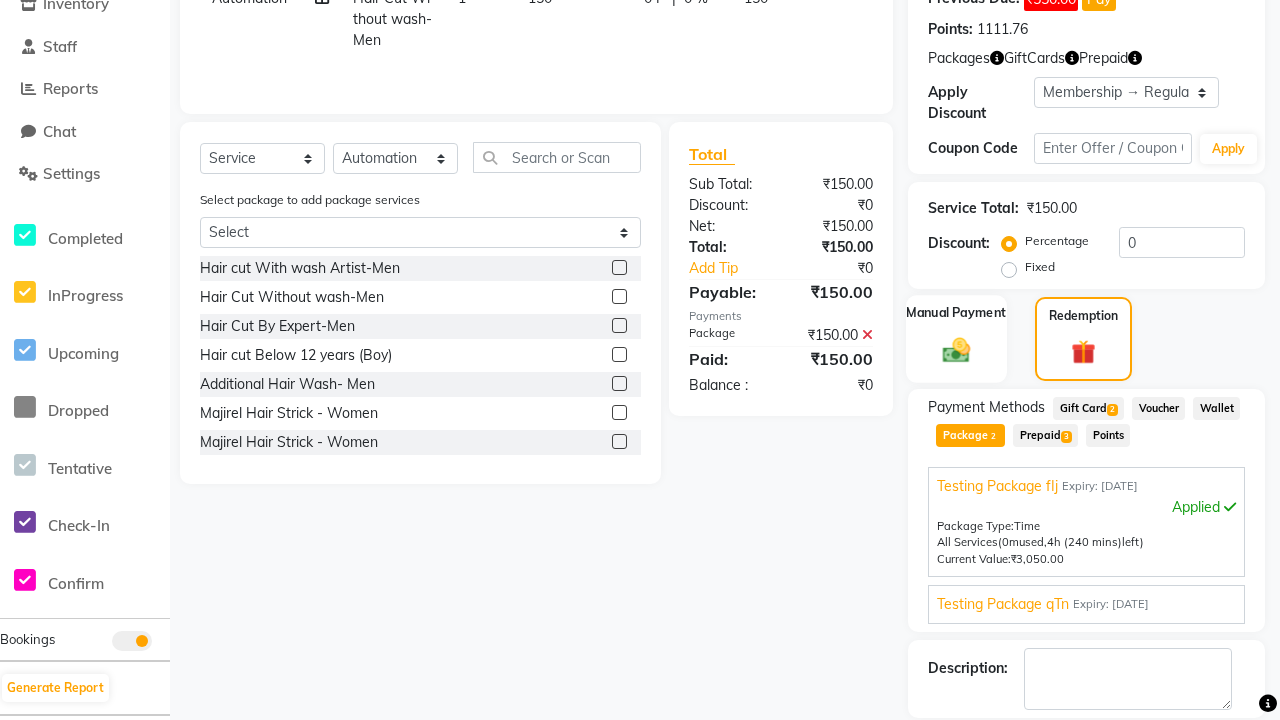 click 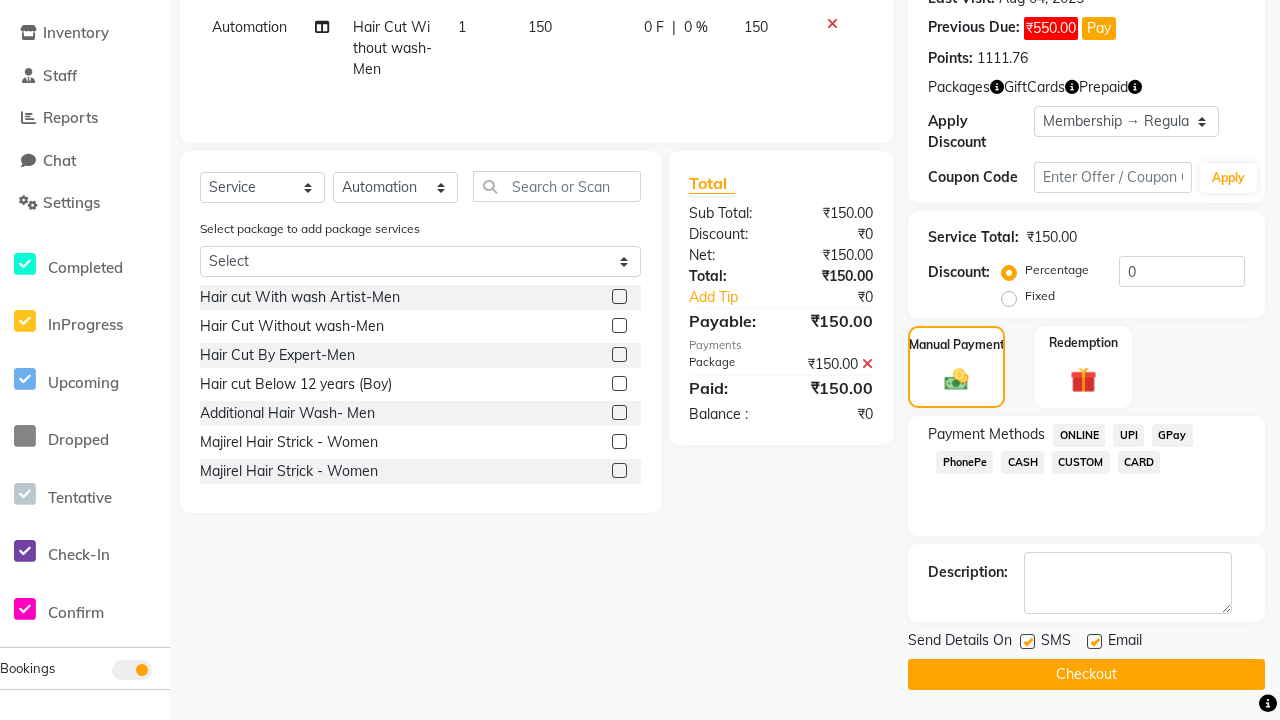 click on "ONLINE" 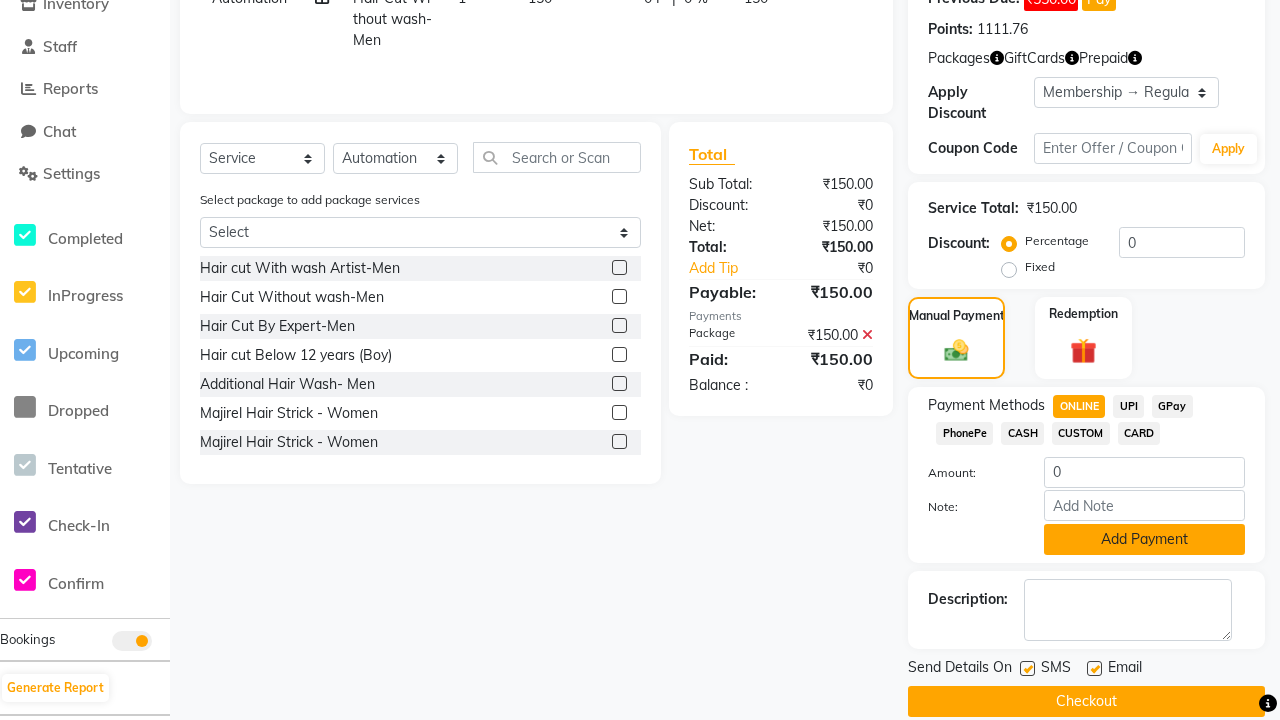 click on "Add Payment" 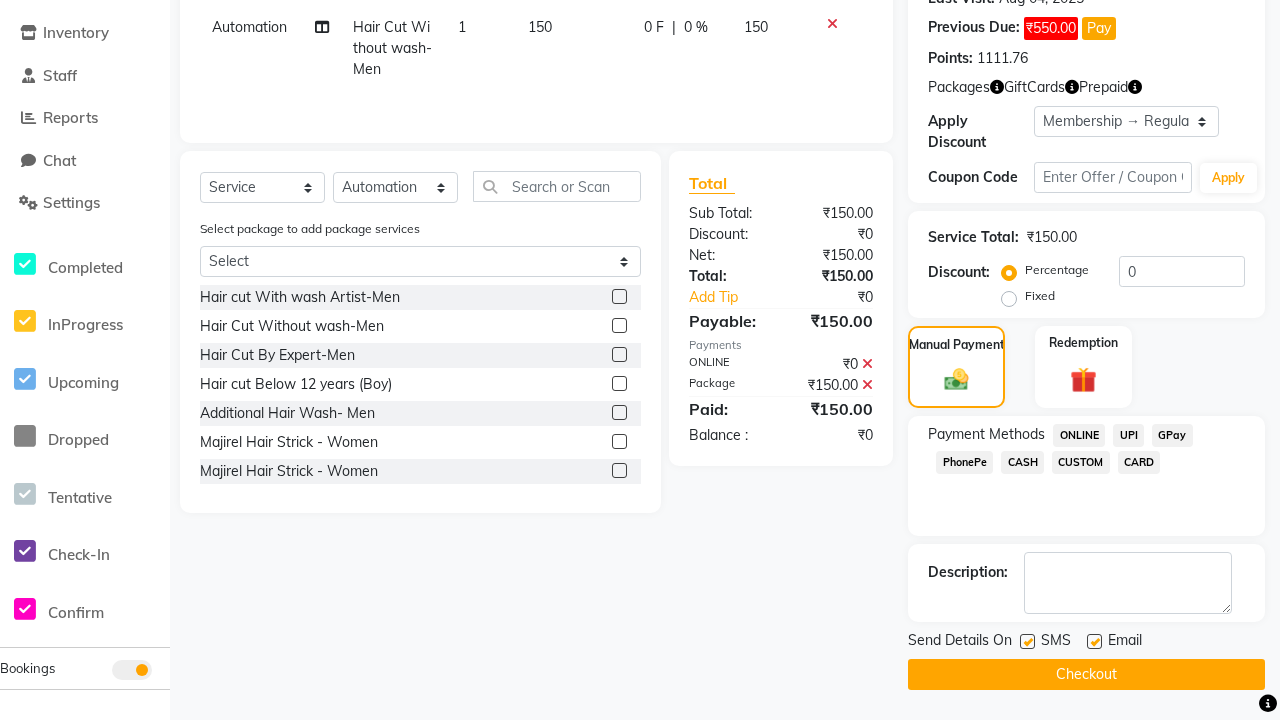 scroll, scrollTop: 325, scrollLeft: 0, axis: vertical 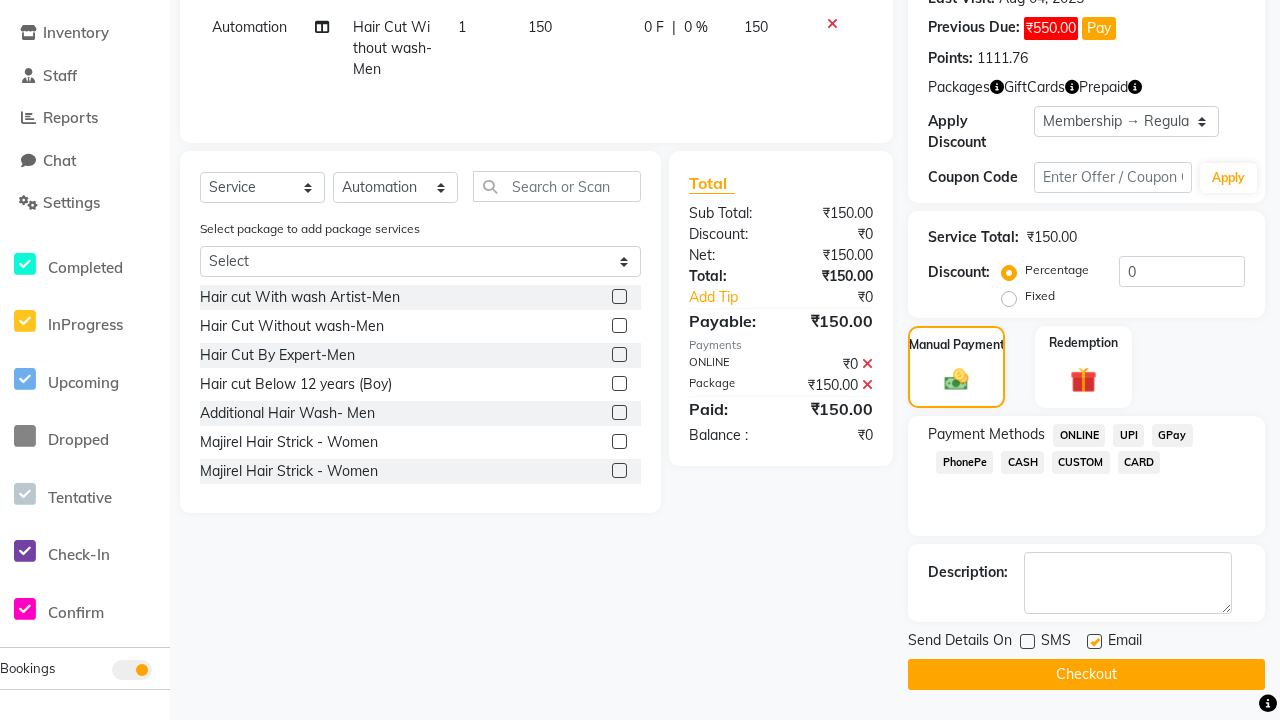 click 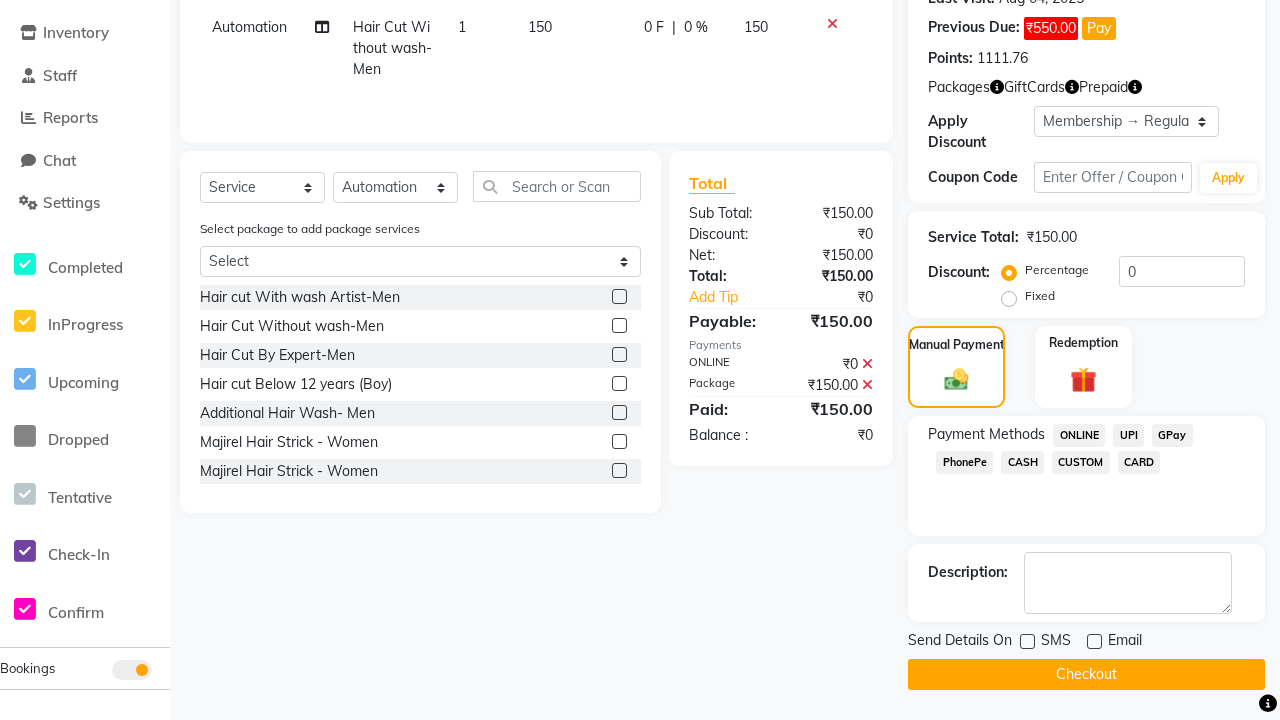 click on "Checkout" 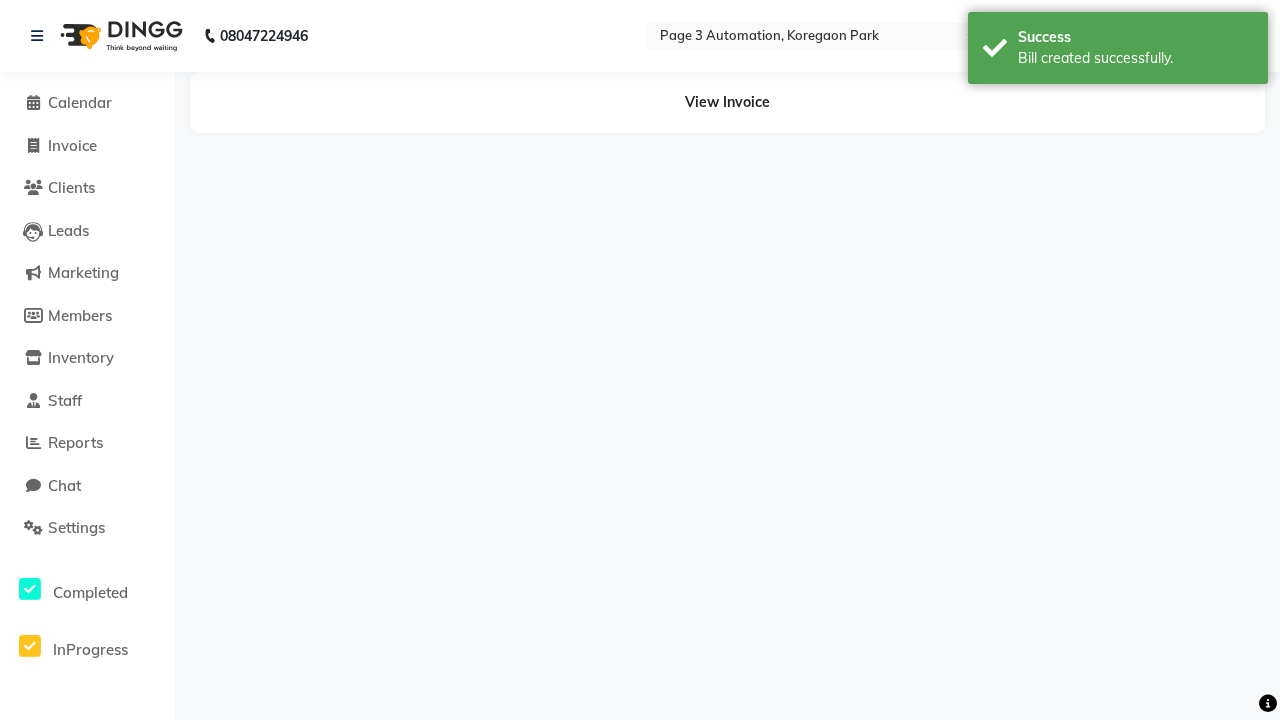 scroll, scrollTop: 0, scrollLeft: 0, axis: both 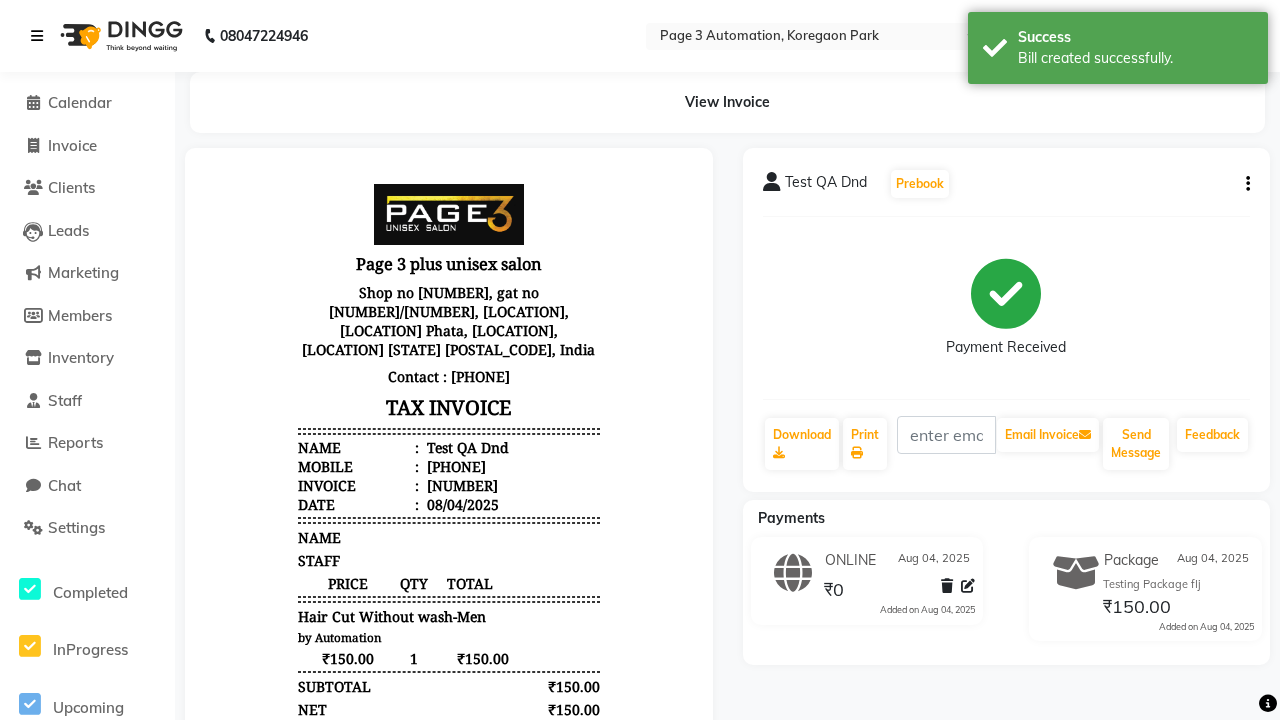 click on "Bill created successfully." at bounding box center [1135, 58] 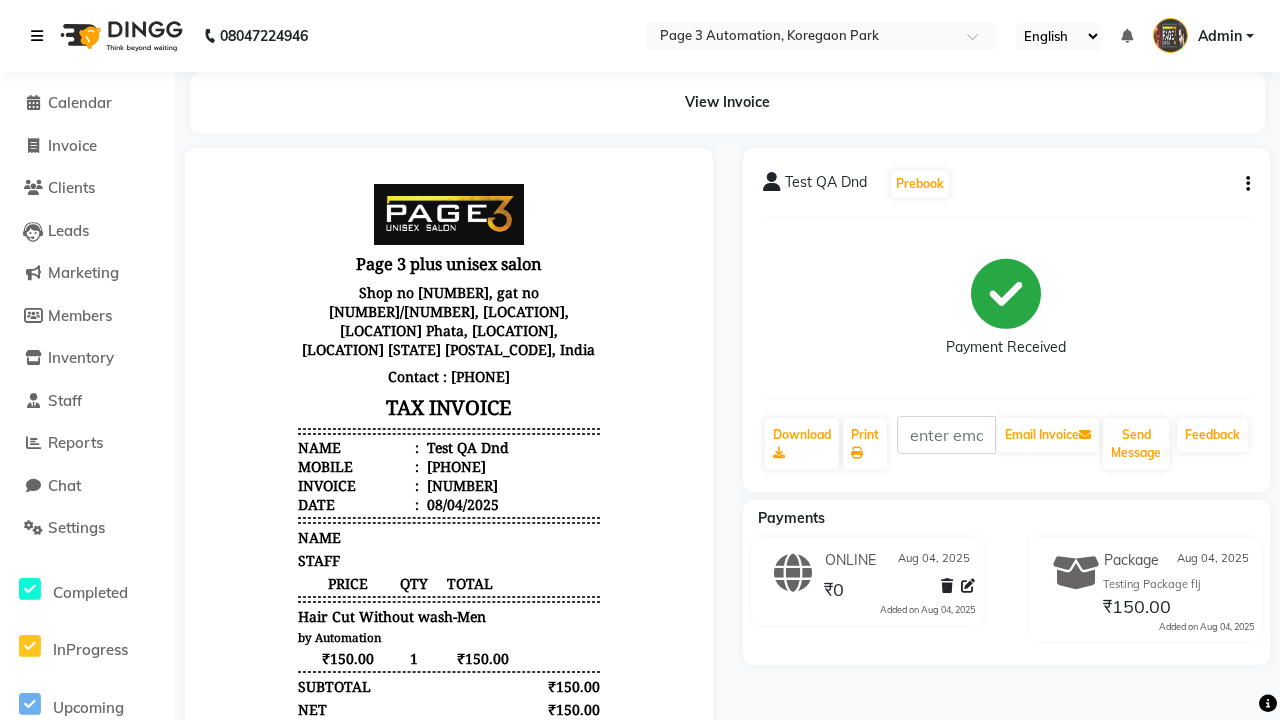 click at bounding box center (37, 36) 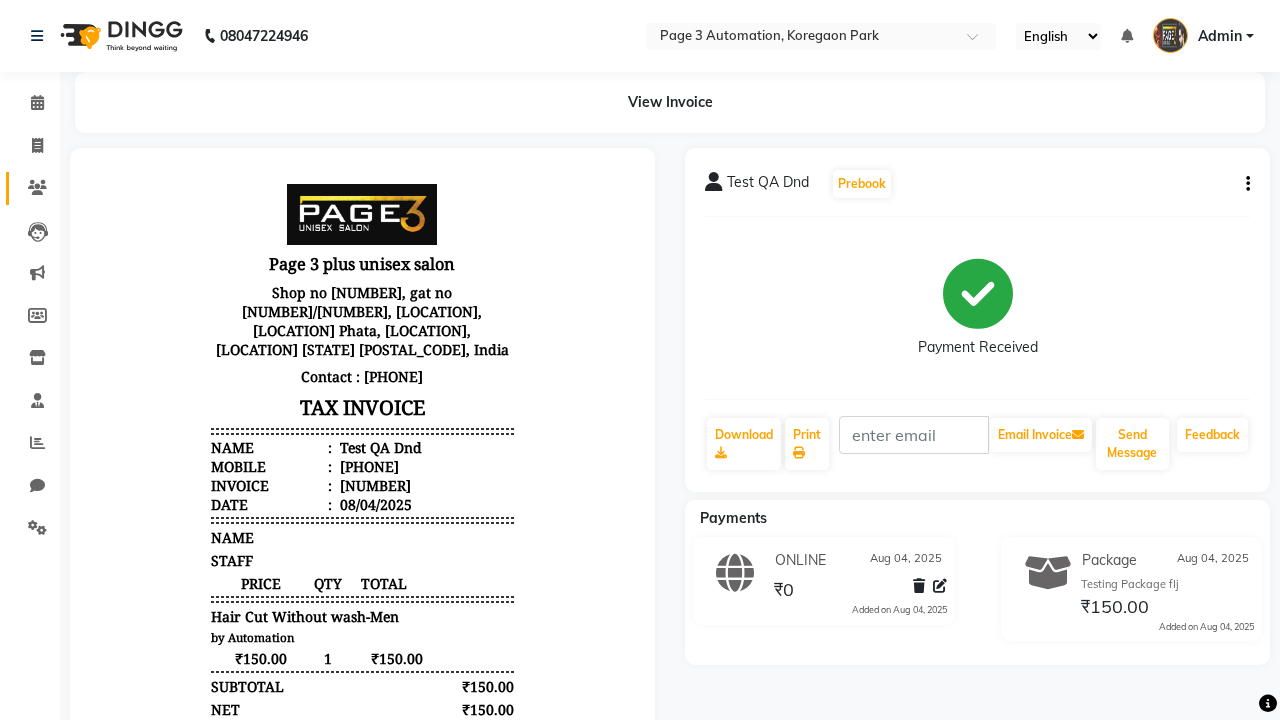click 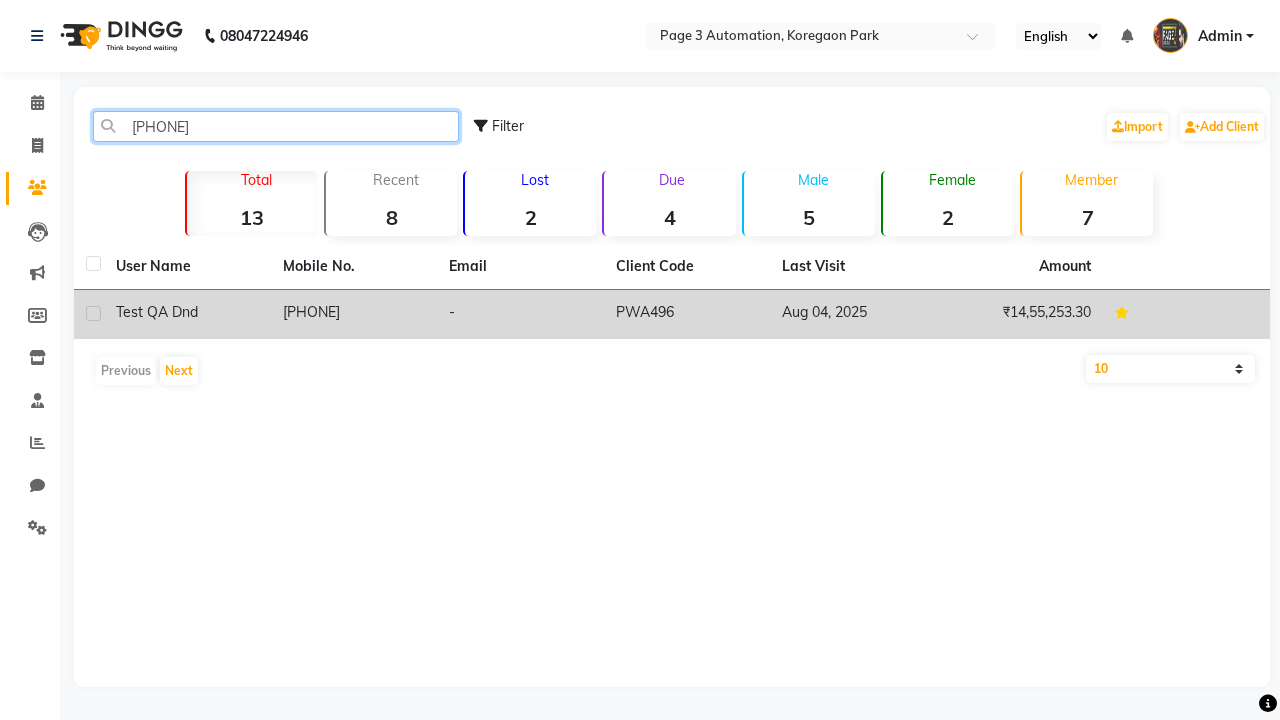 type on "[PHONE]" 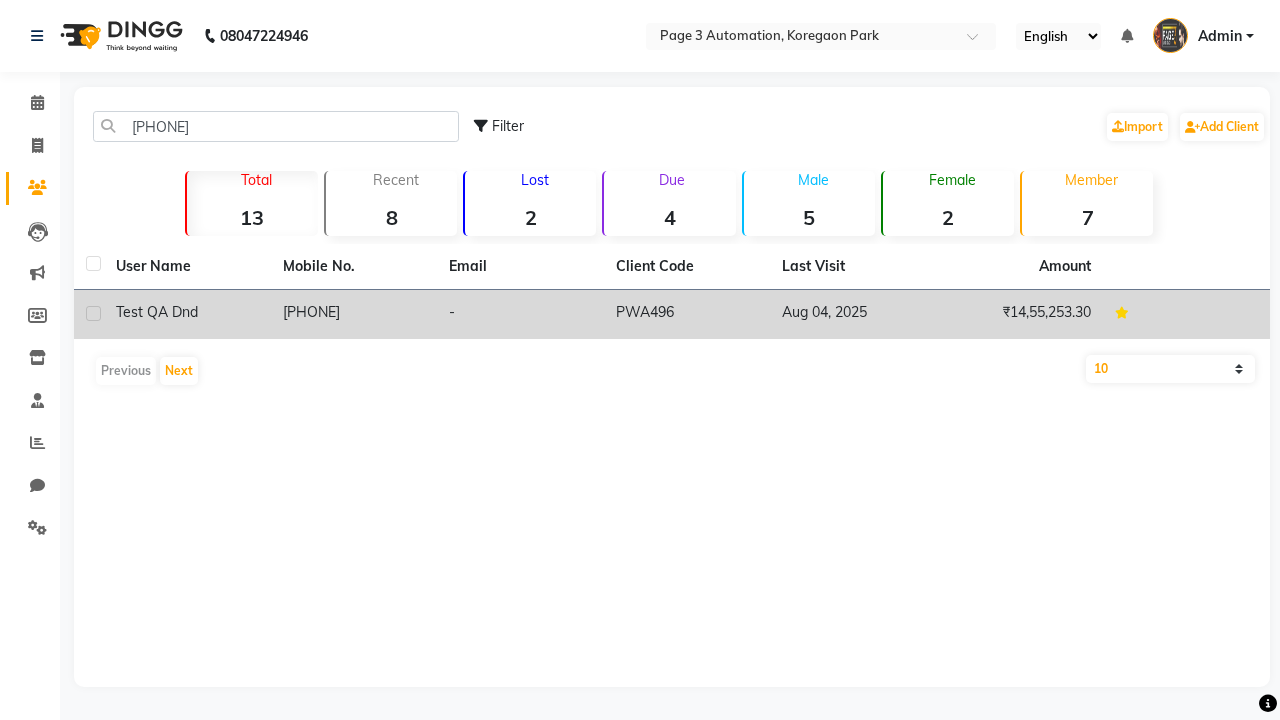 click on "[PHONE]" 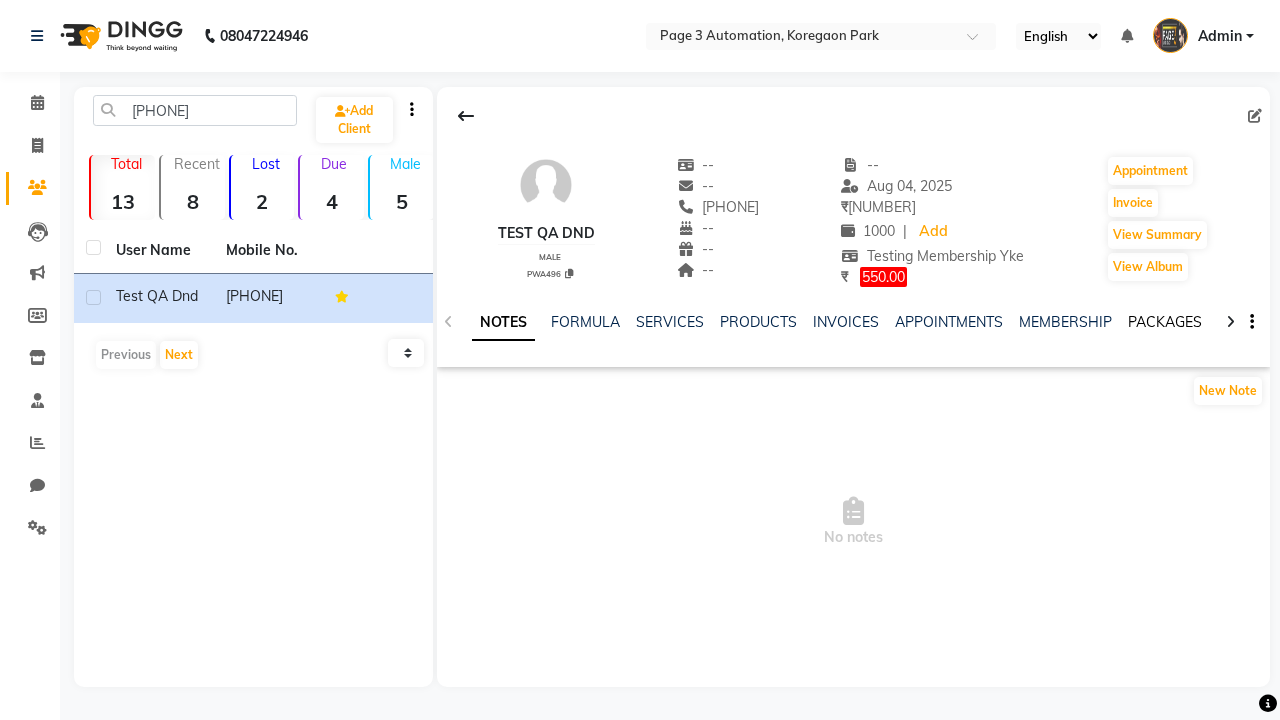 click on "PACKAGES" 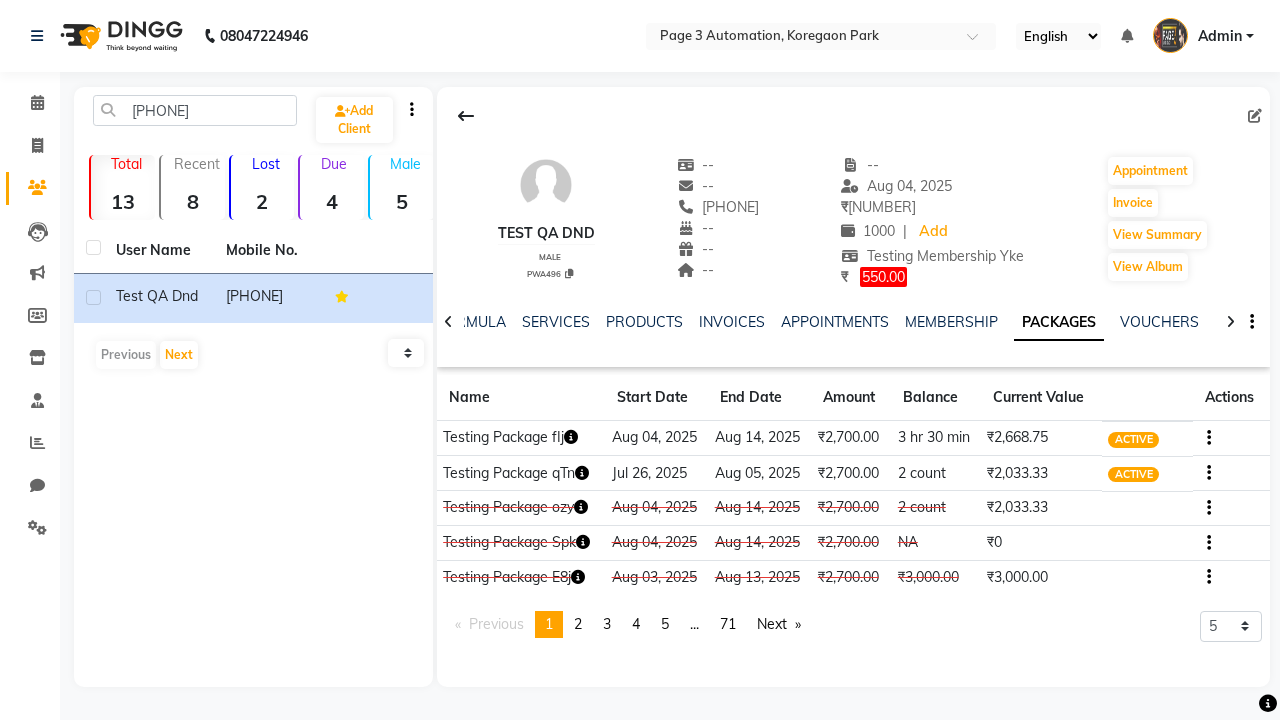 click 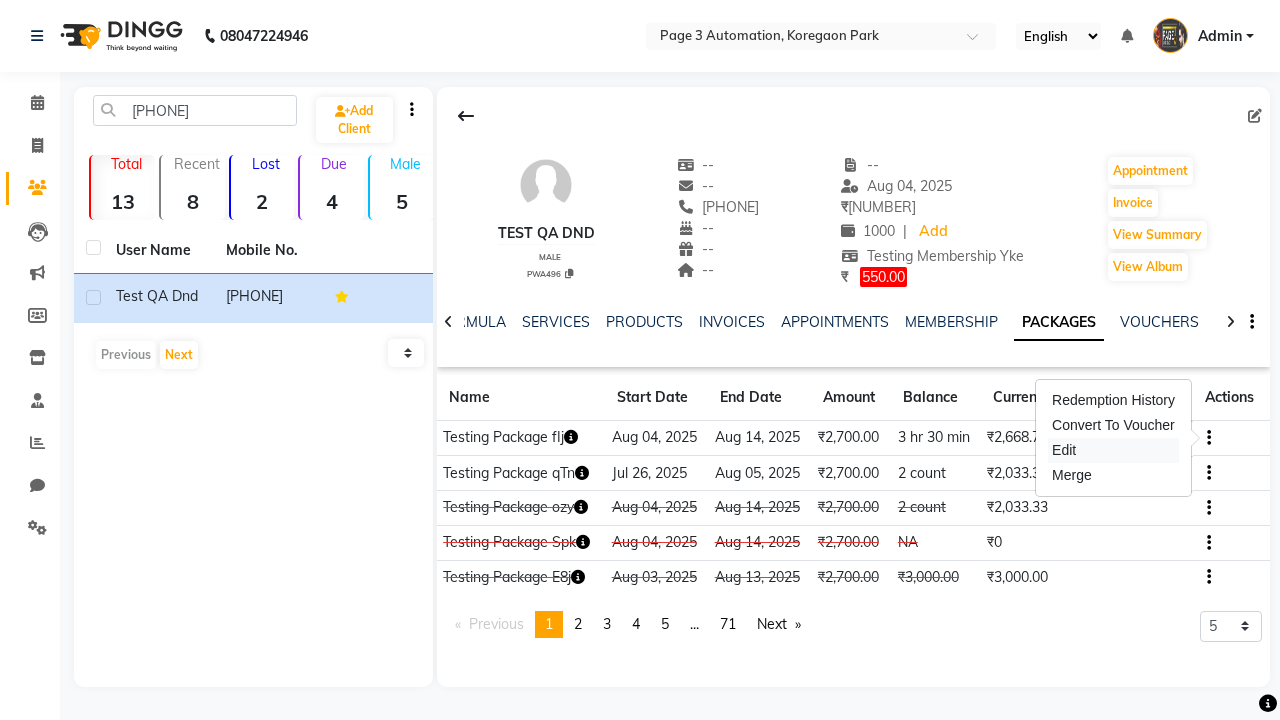 click on "Edit" at bounding box center [1113, 450] 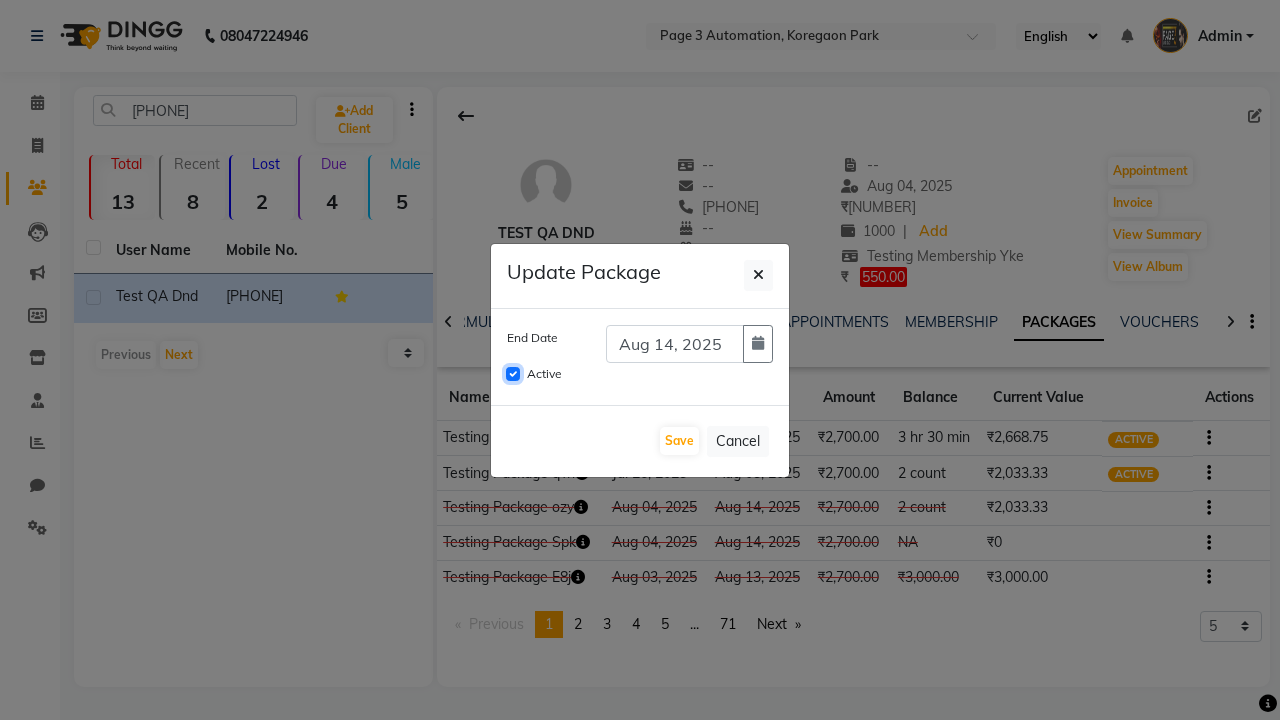 click on "Active" at bounding box center [513, 374] 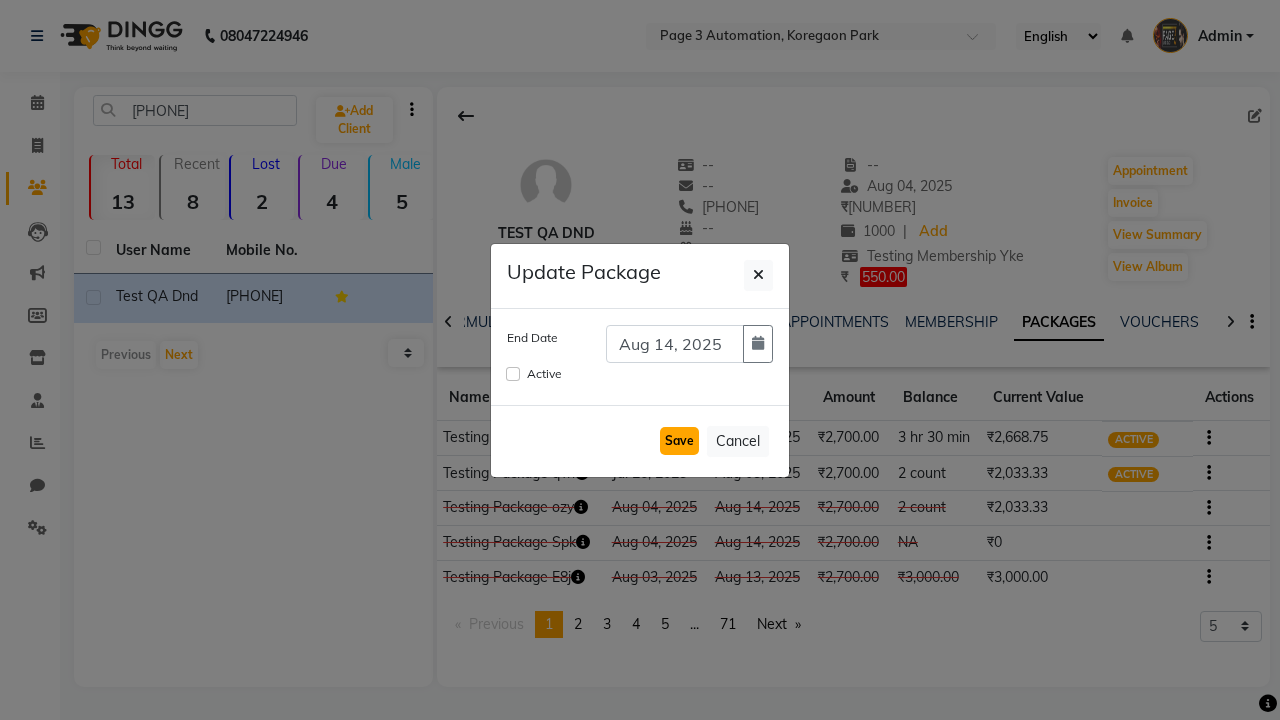 click on "Save" 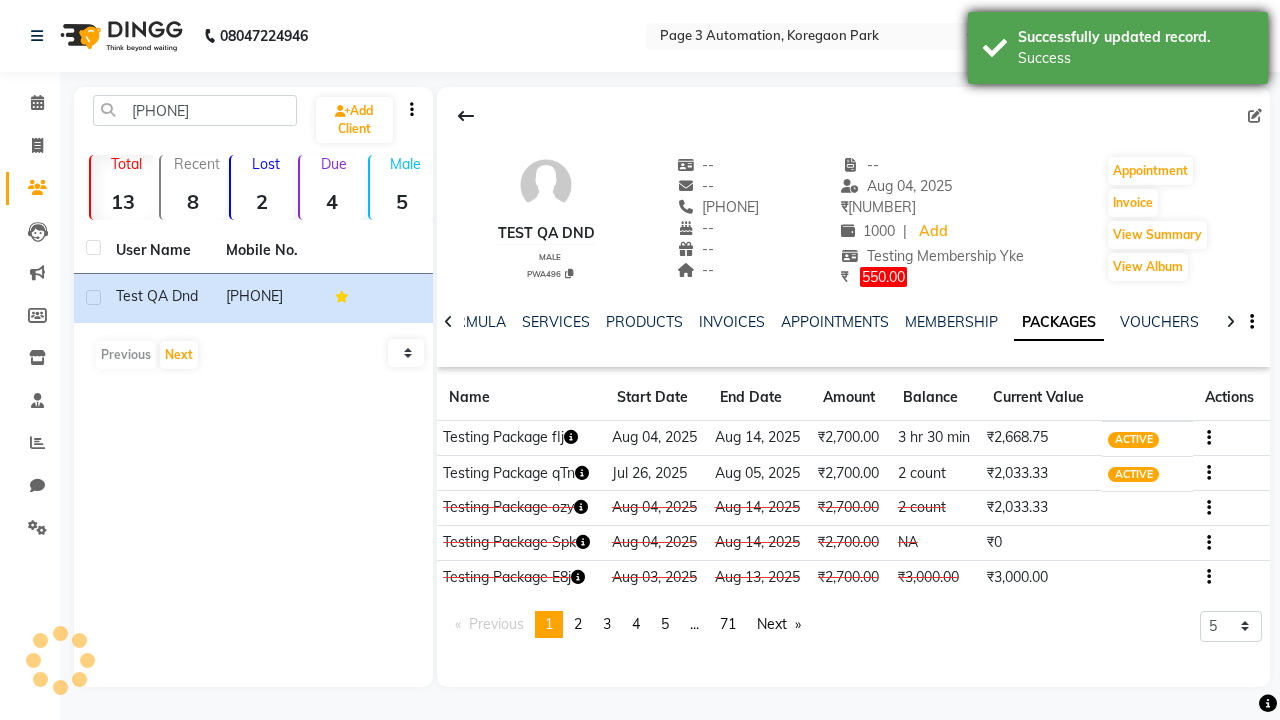 click on "Success" at bounding box center (1135, 58) 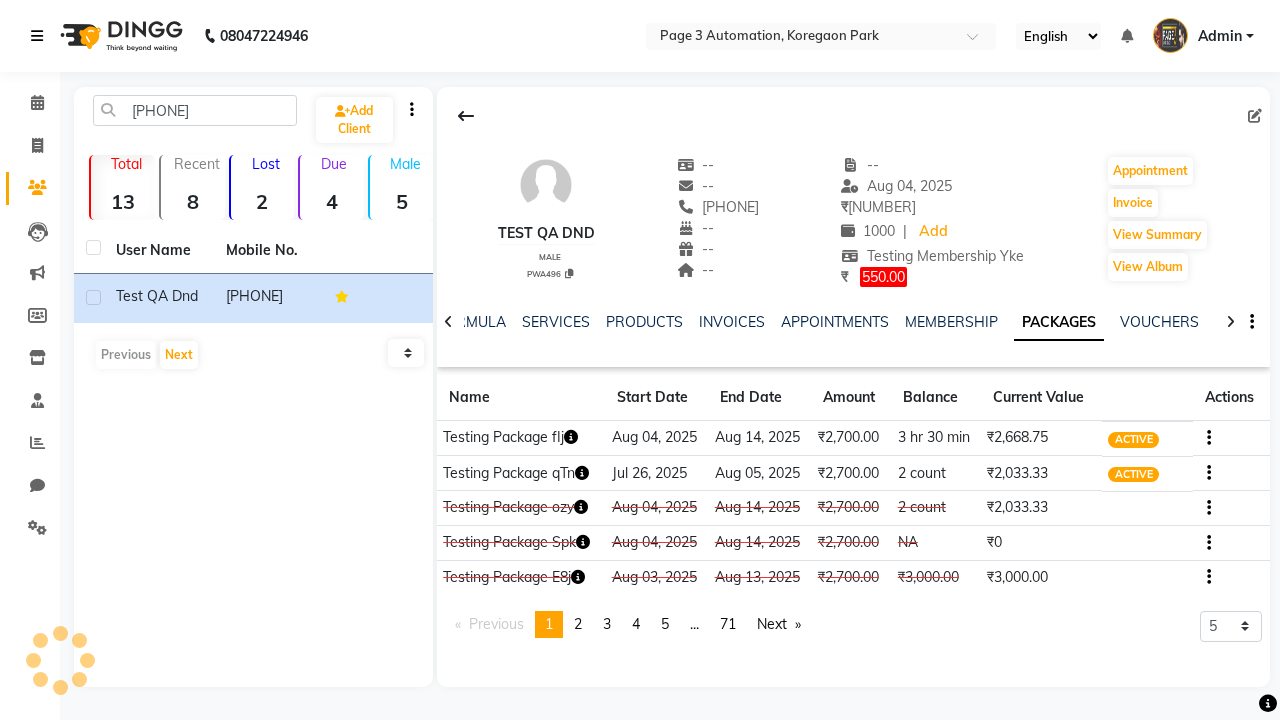 click at bounding box center [37, 36] 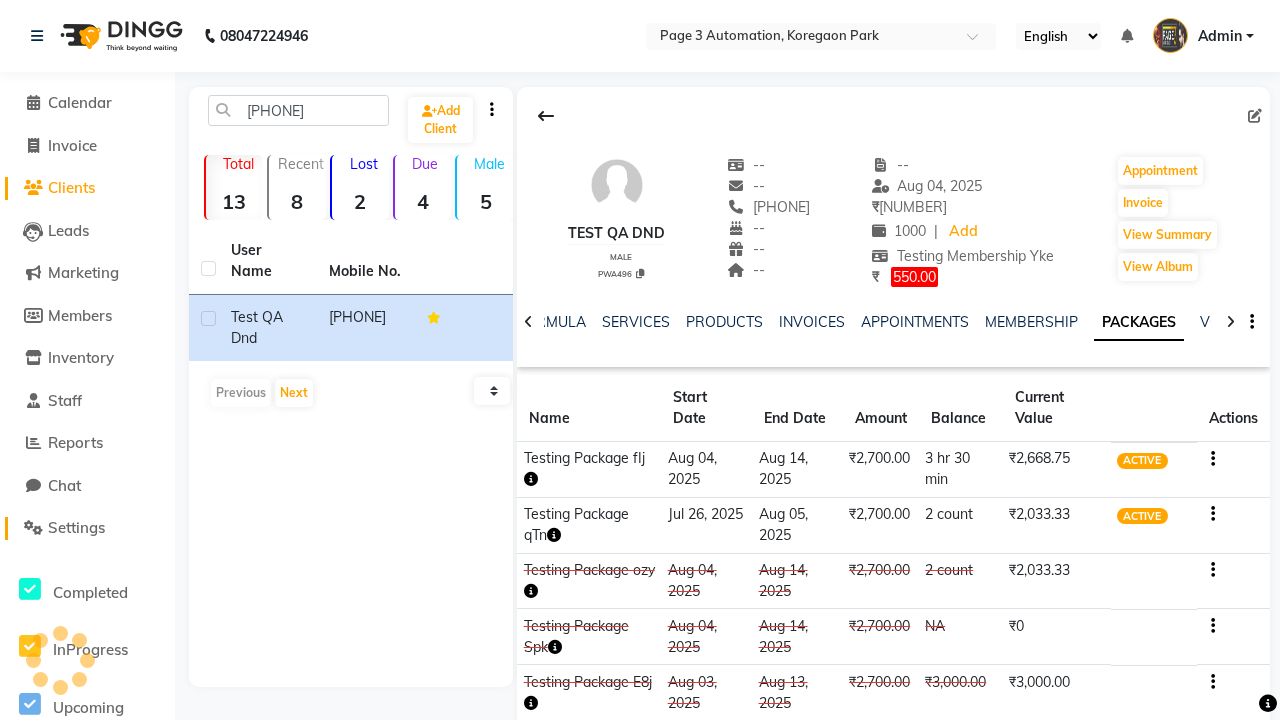 click on "Settings" 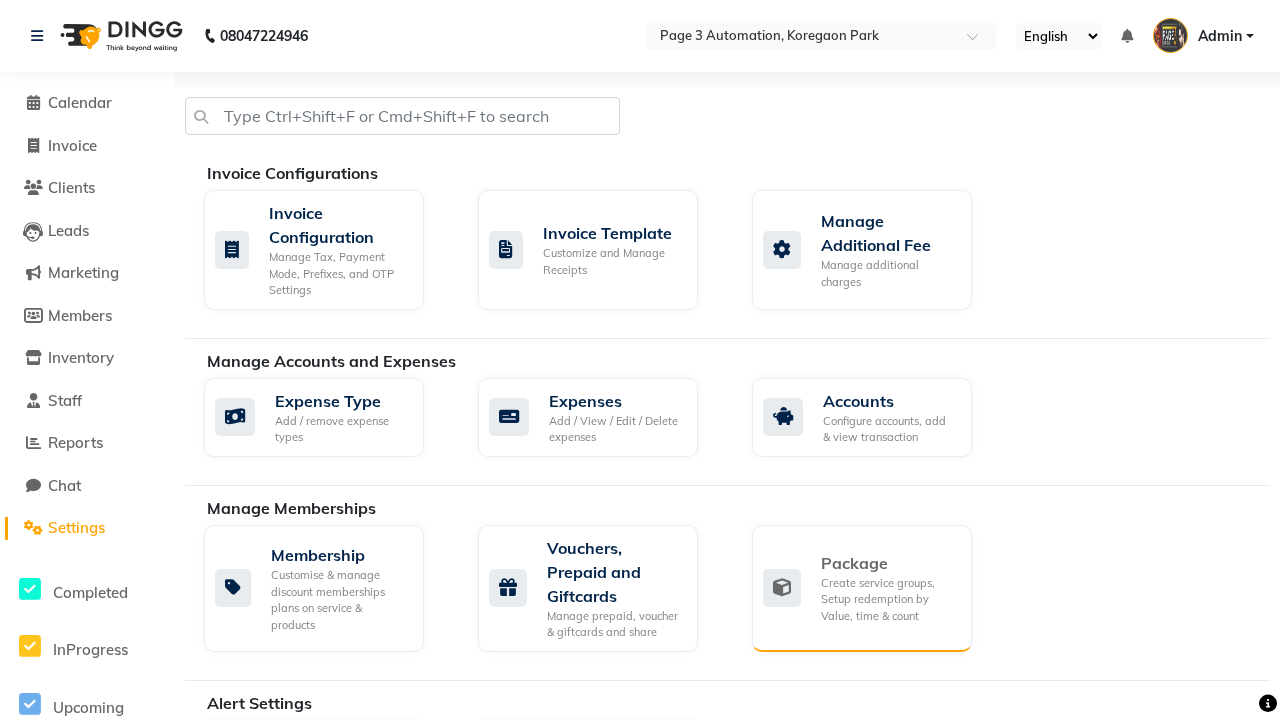 click on "Package" 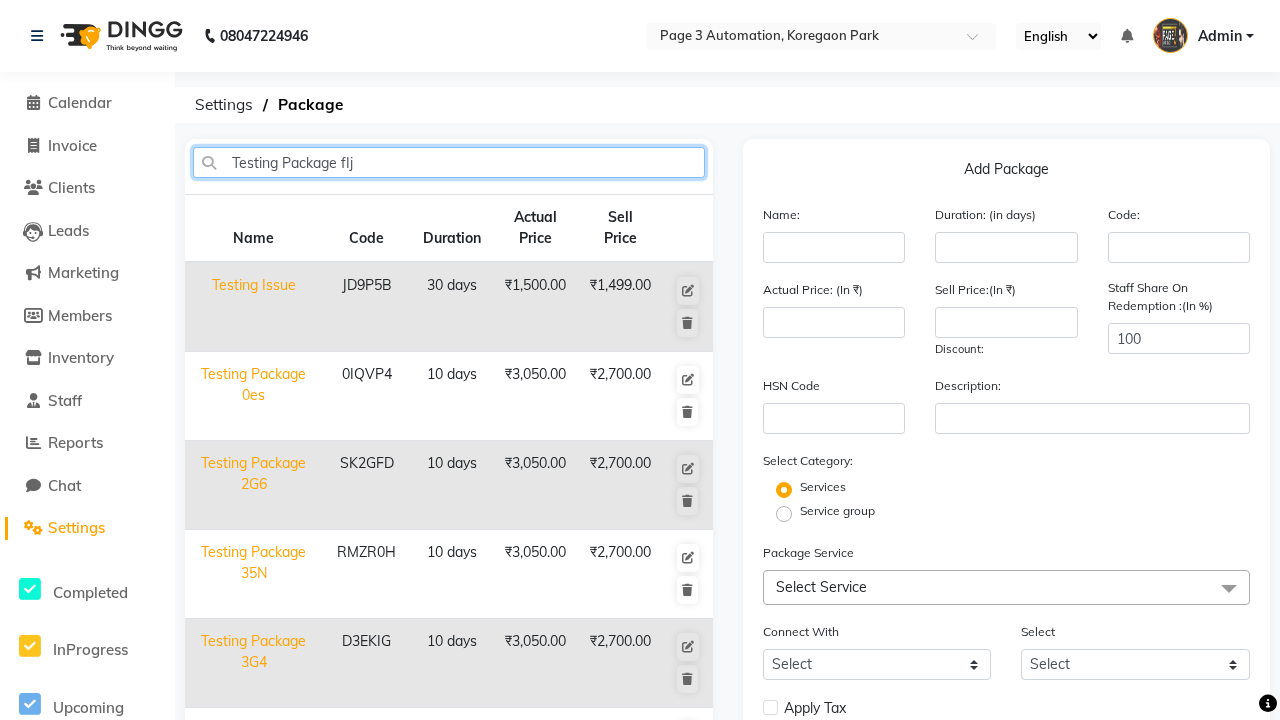 type on "Testing Package fIj" 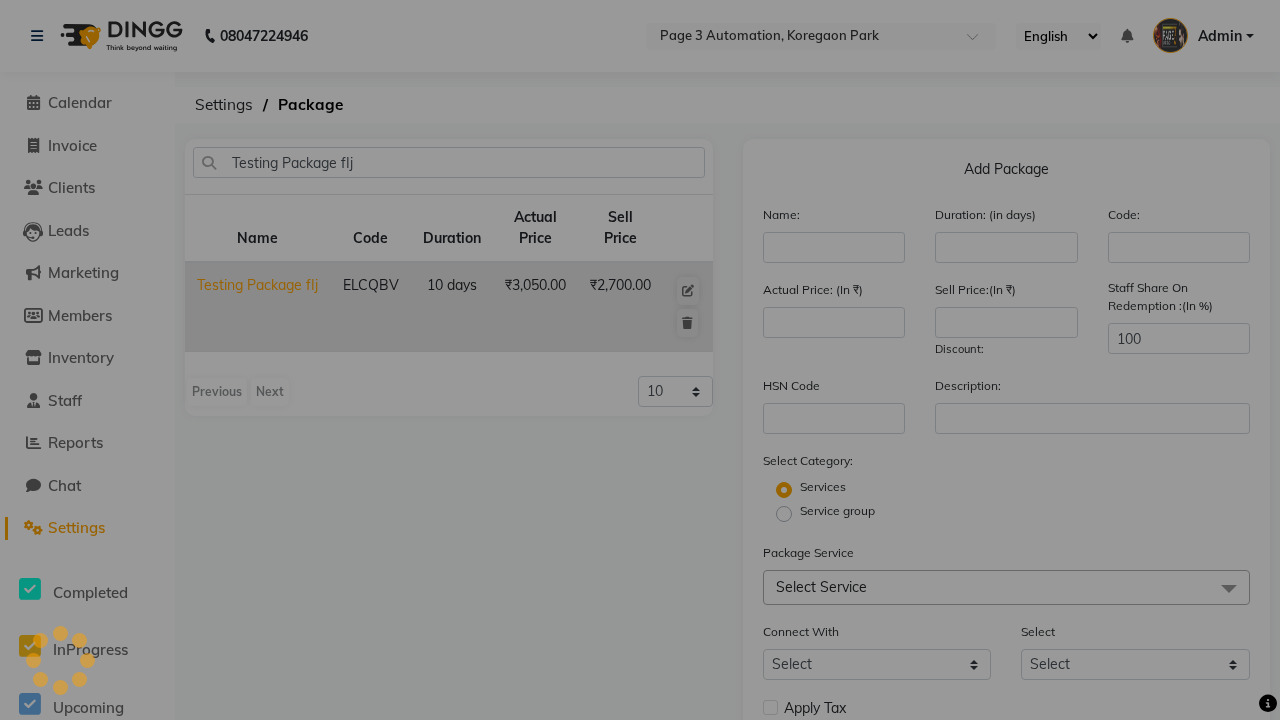 click on "Yes" at bounding box center [606, 482] 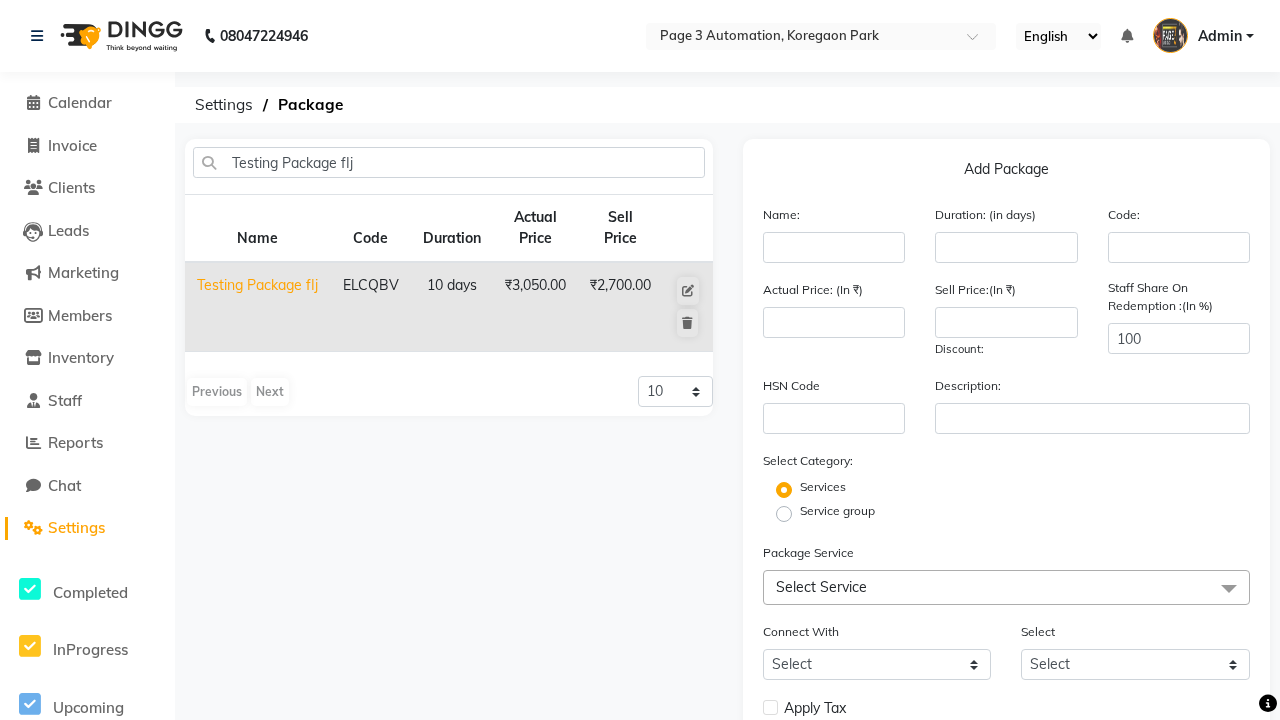 type 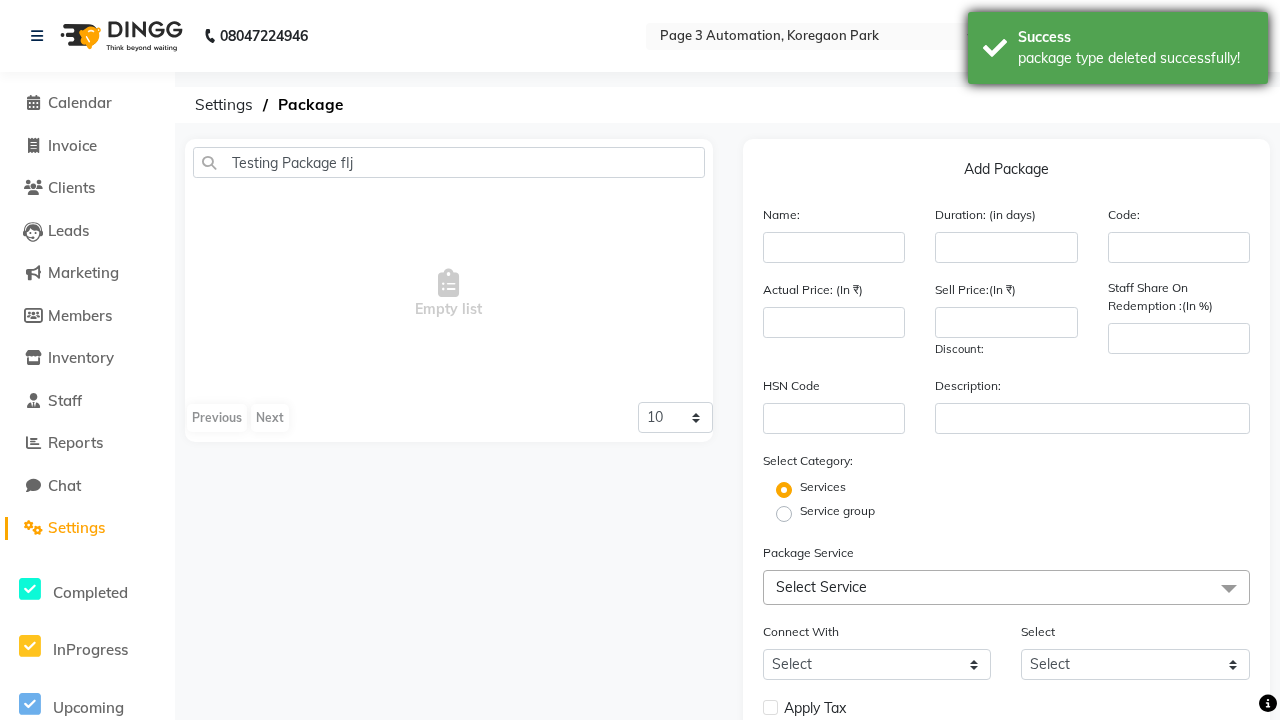 click on "package type deleted successfully!" at bounding box center [1135, 58] 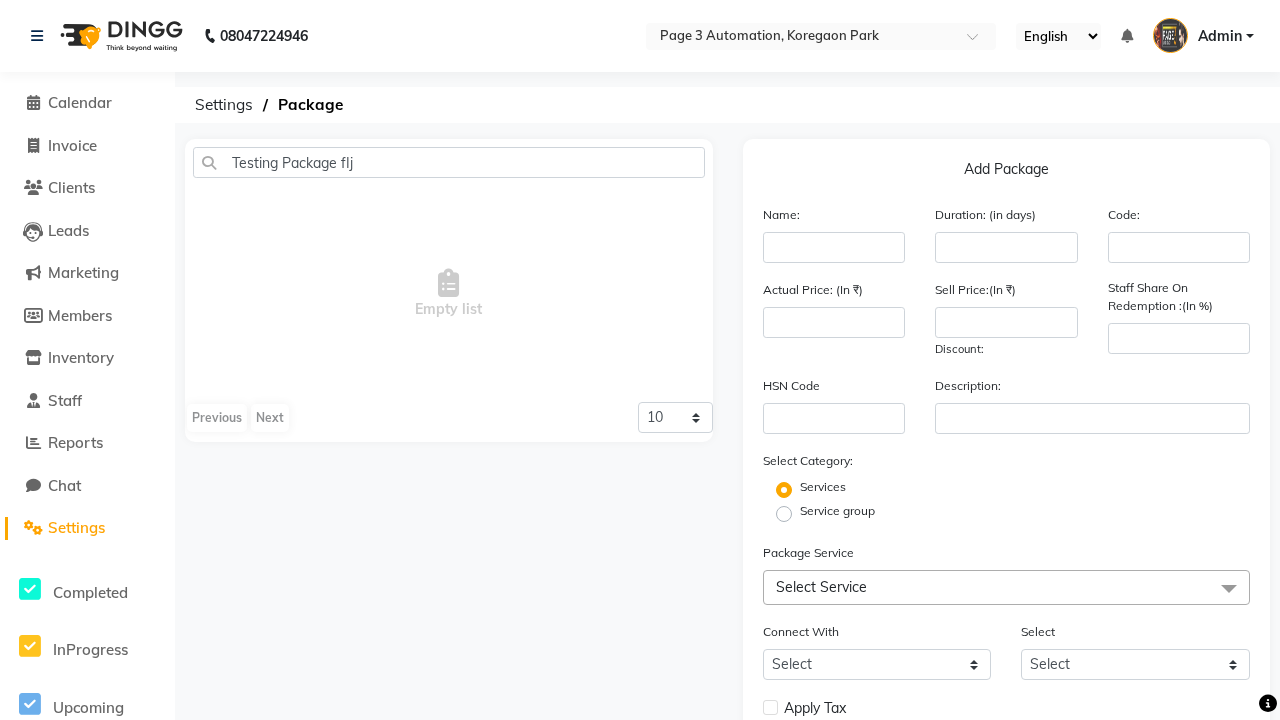 click on "Admin" at bounding box center (1220, 36) 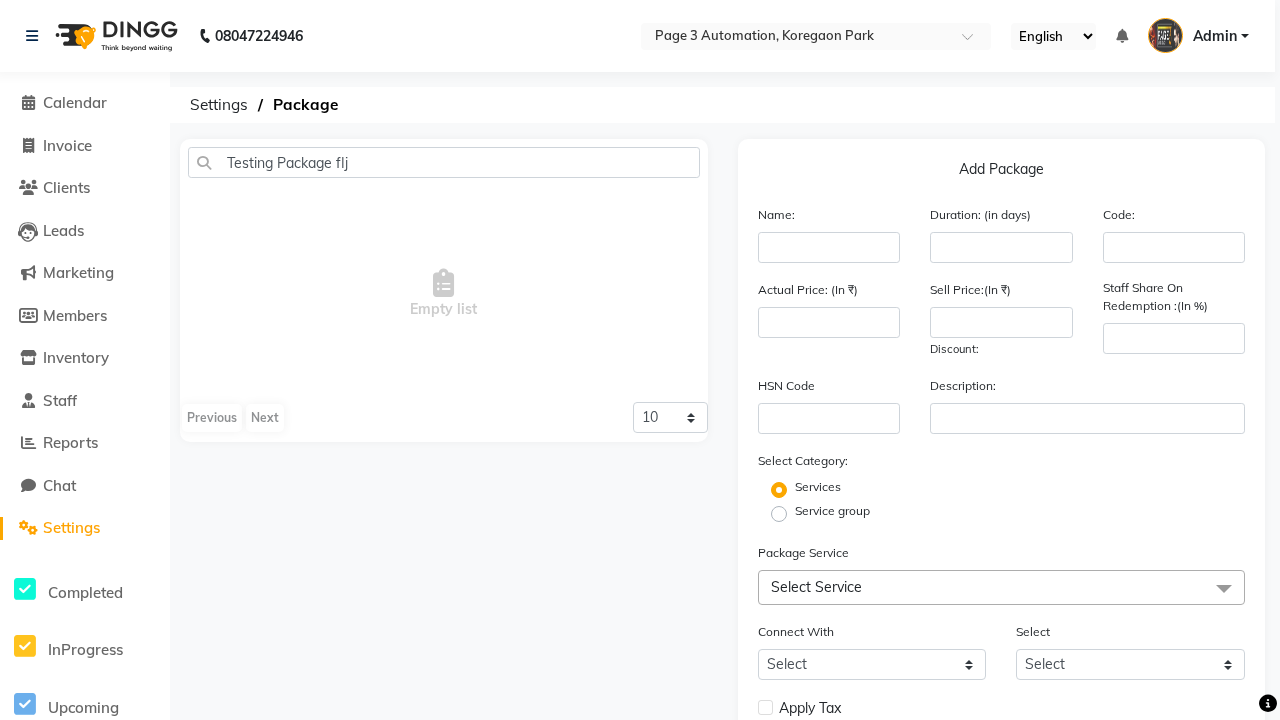 click on "Sign out" at bounding box center [0, 0] 